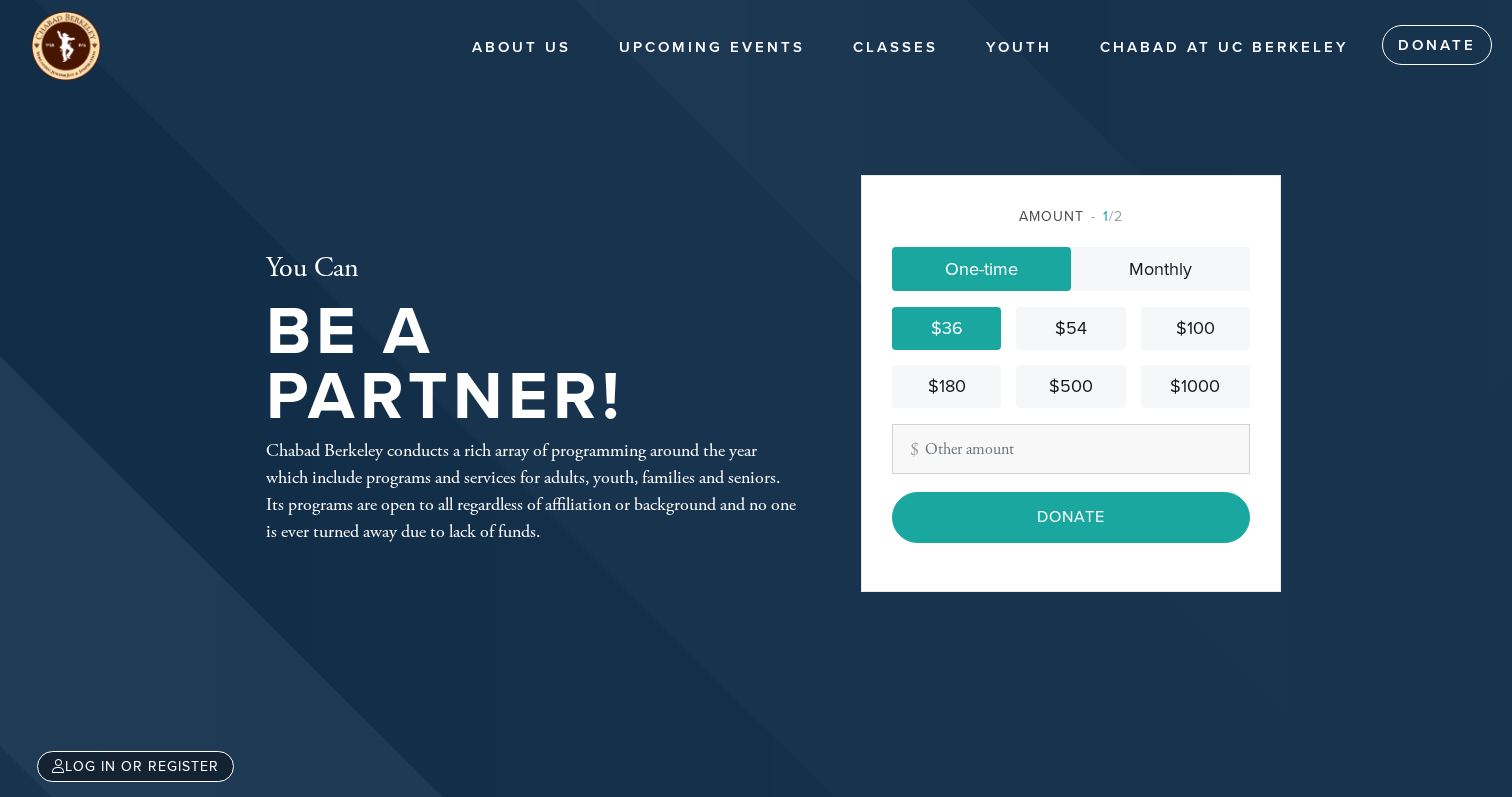 scroll, scrollTop: 0, scrollLeft: 0, axis: both 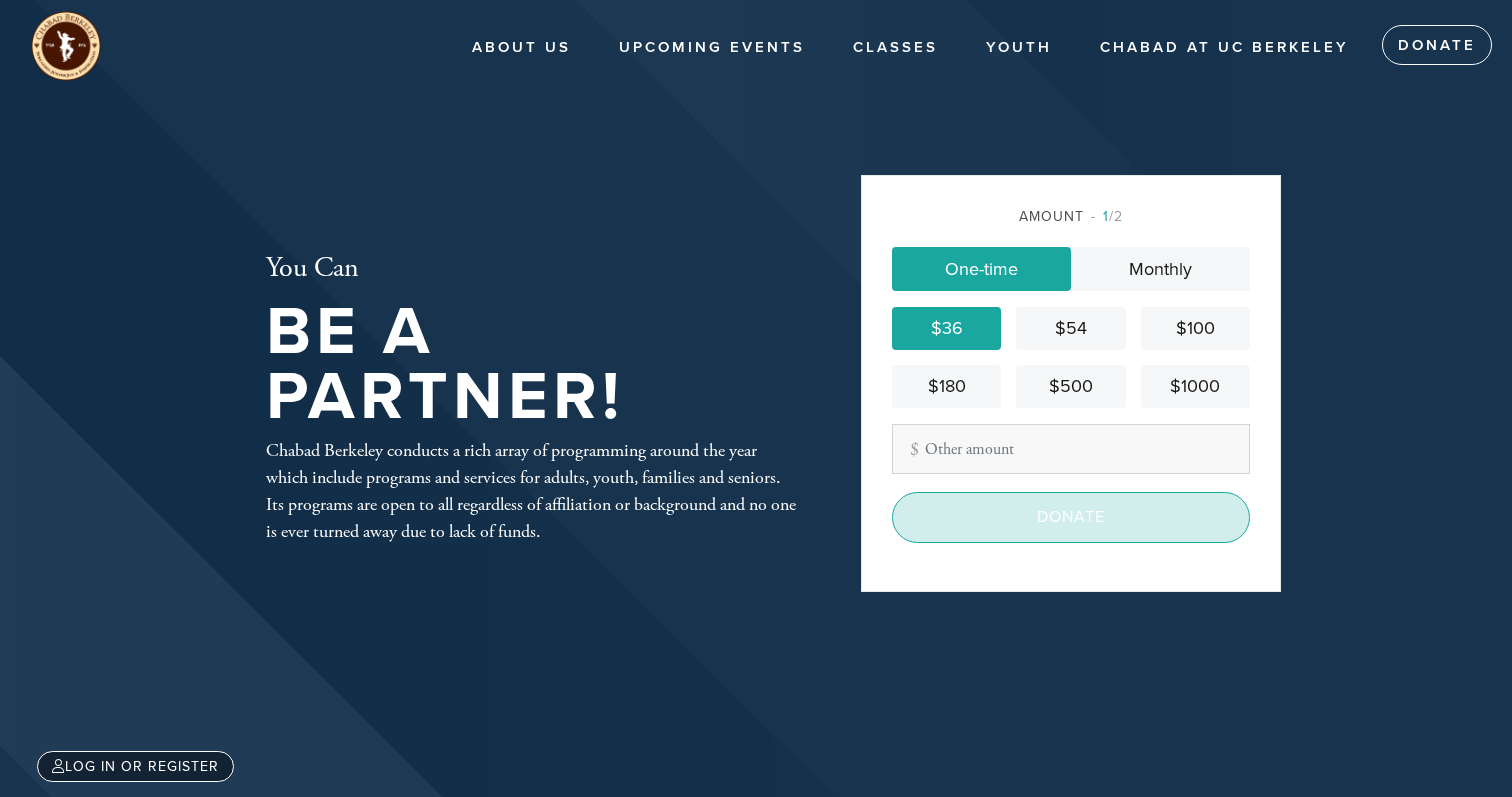 click on "Donate" at bounding box center (1071, 517) 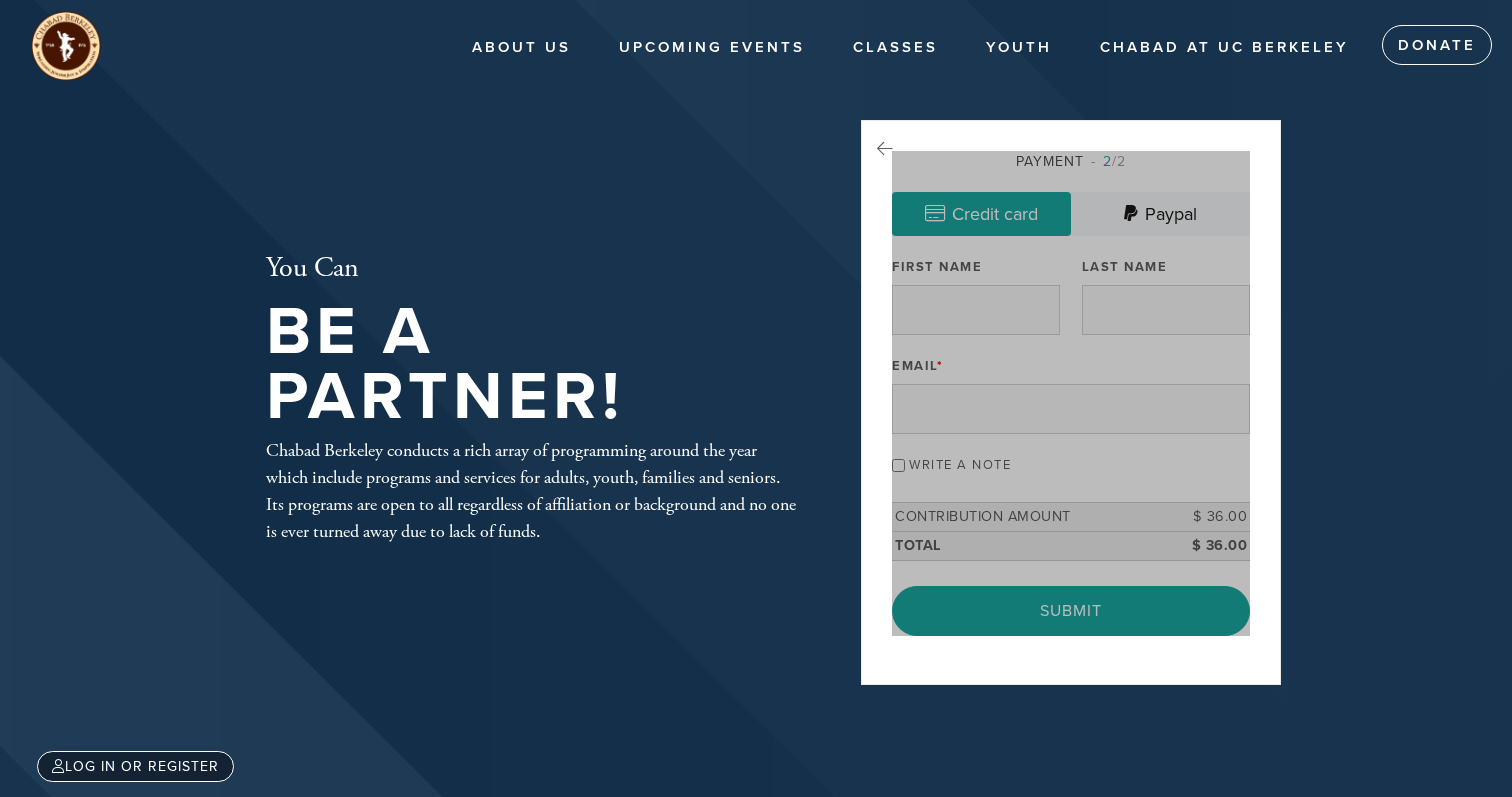 scroll, scrollTop: 0, scrollLeft: 0, axis: both 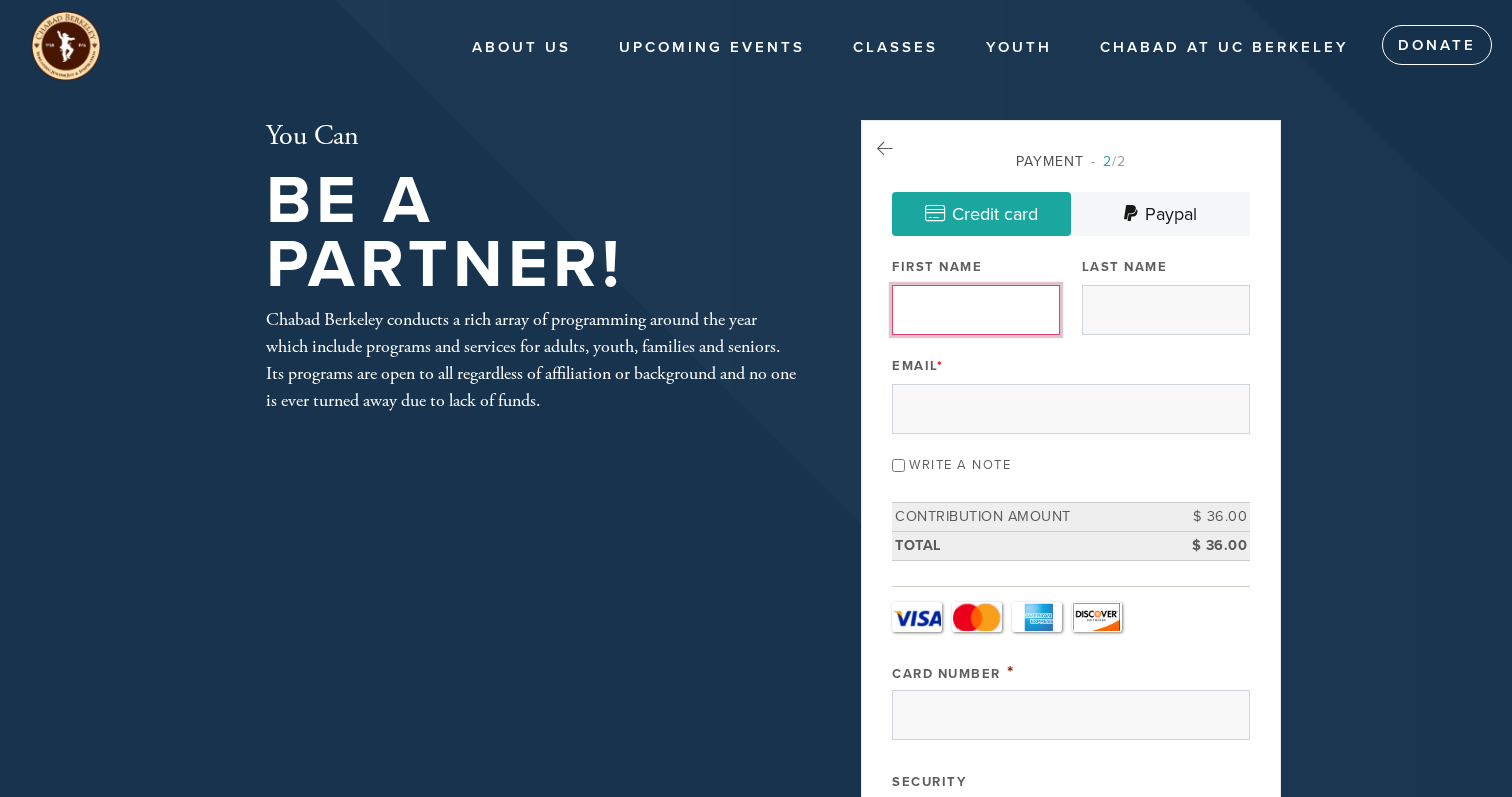 click on "First Name" at bounding box center [976, 310] 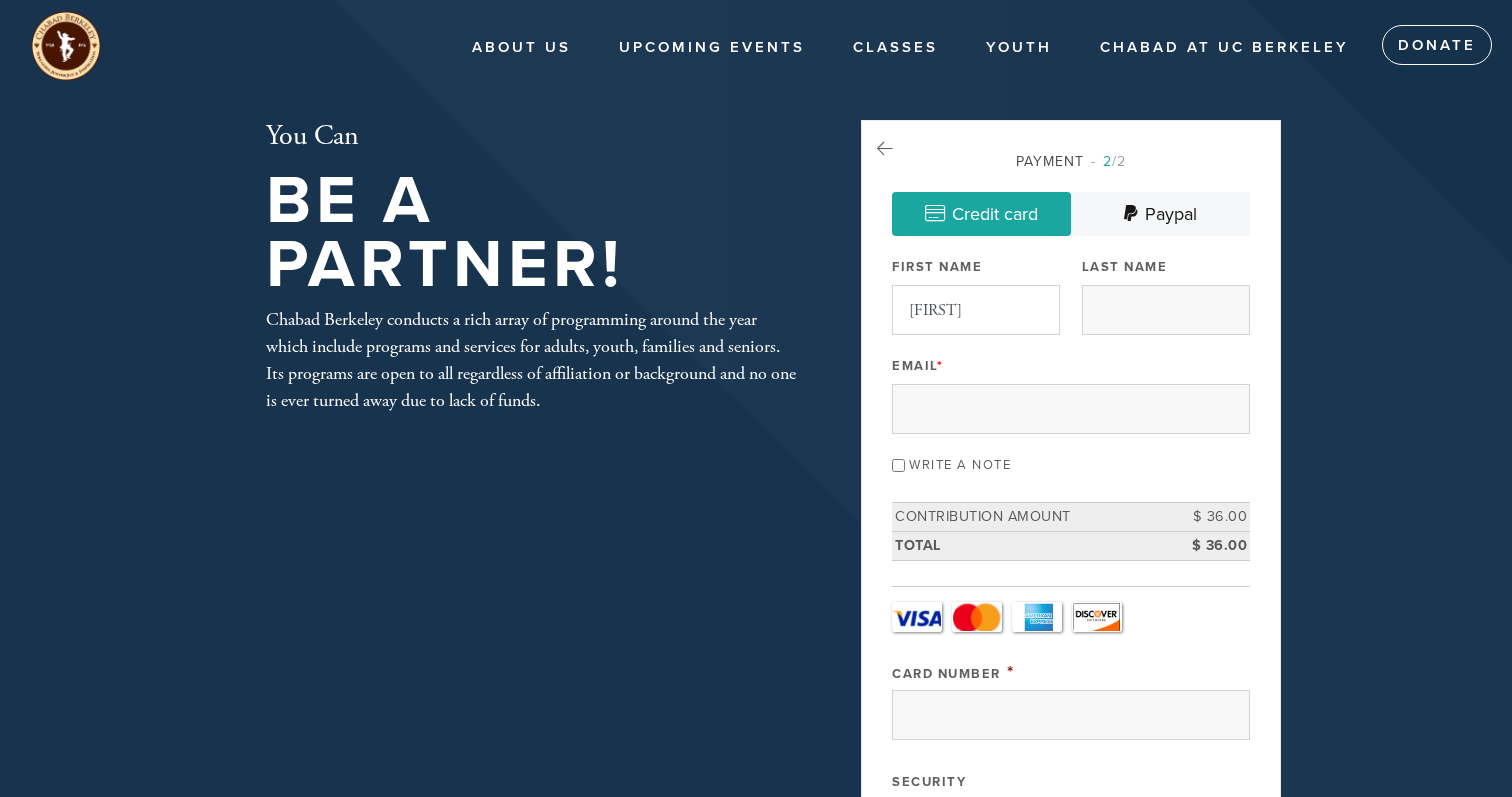 type on "[NAME]" 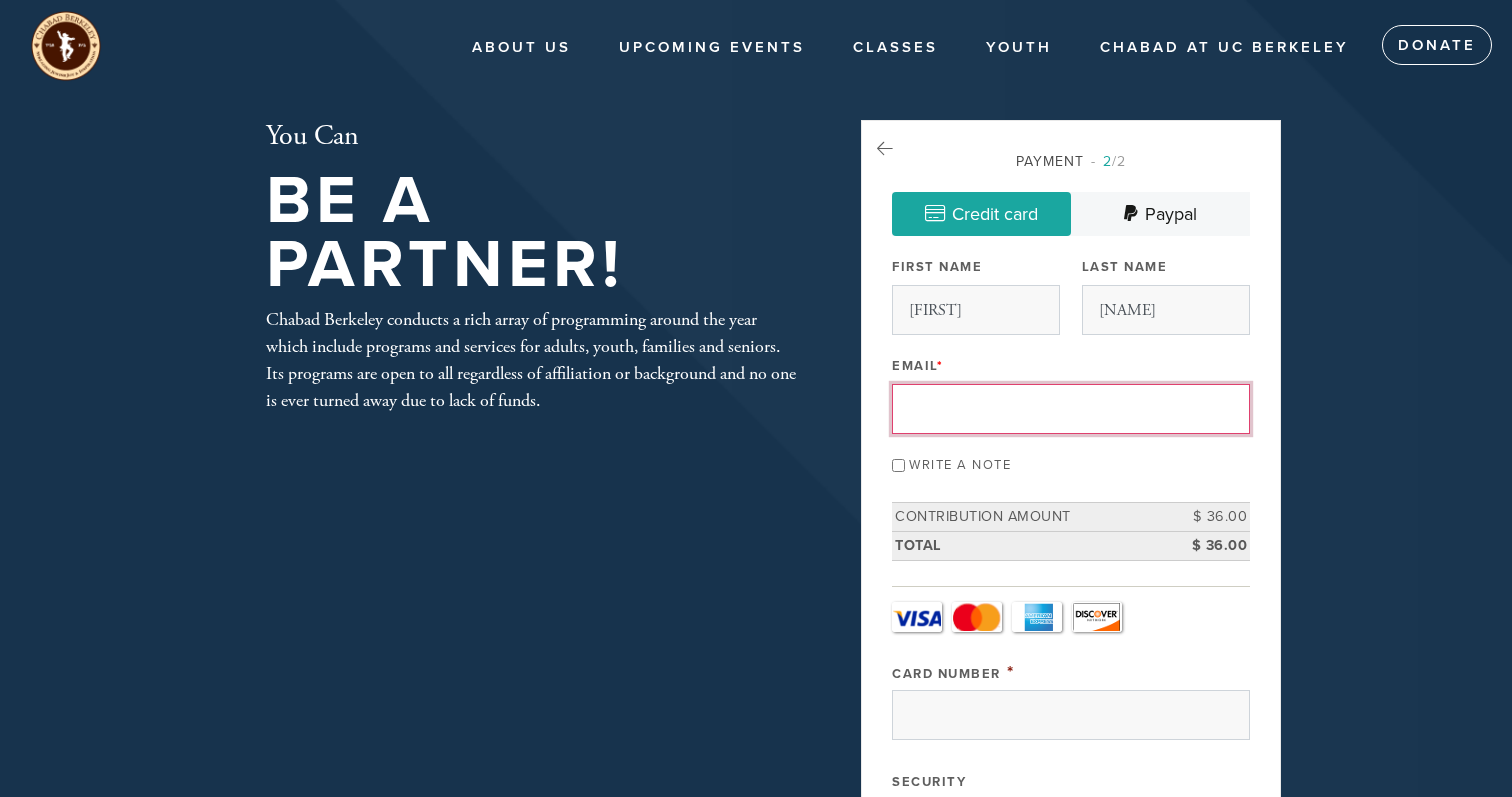 click on "Email  *" at bounding box center [1071, 409] 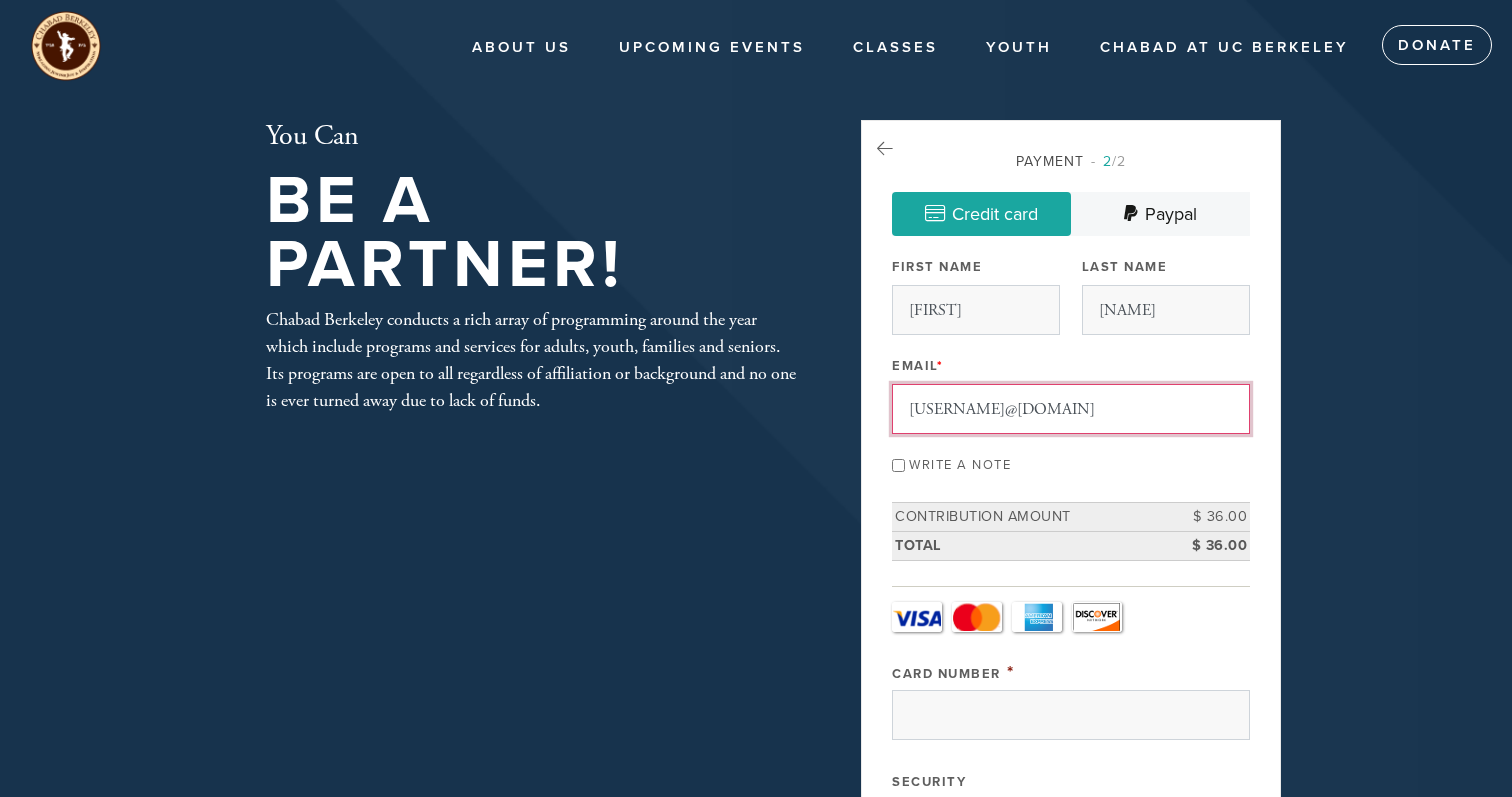 type on "[USERNAME]@[DOMAIN]" 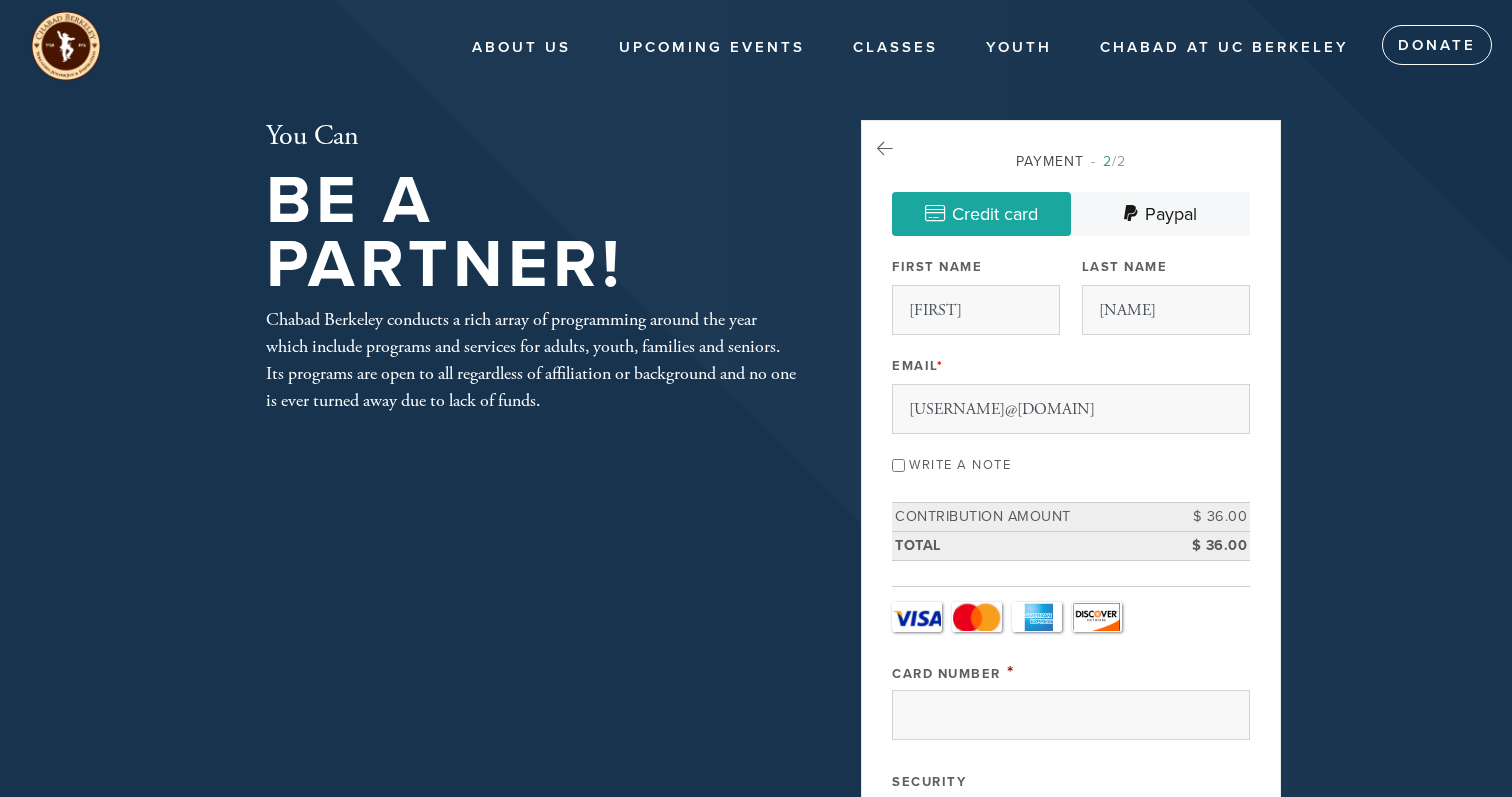 click on "Write a note" at bounding box center (898, 465) 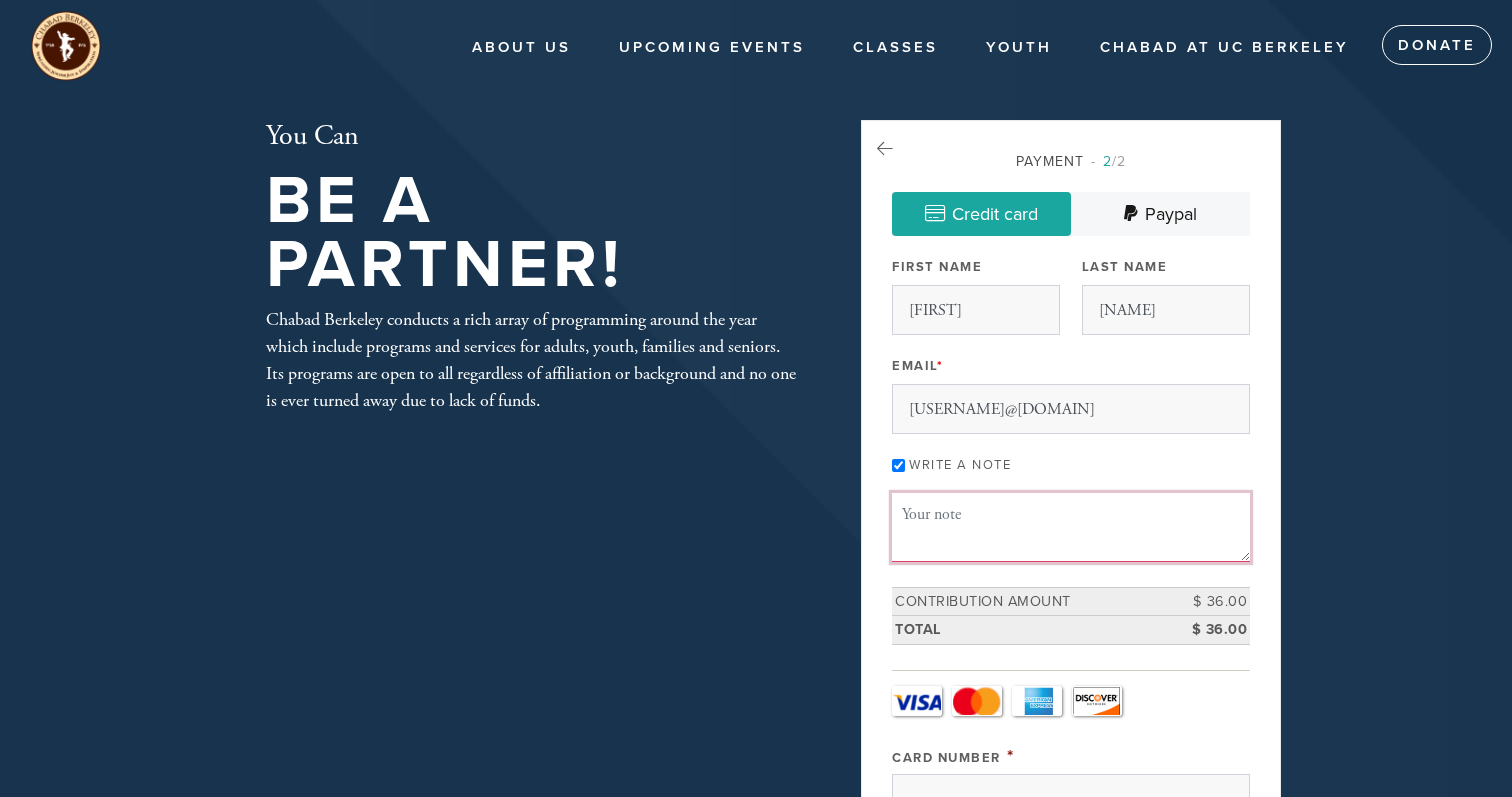 click on "Message or dedication" at bounding box center [1071, 527] 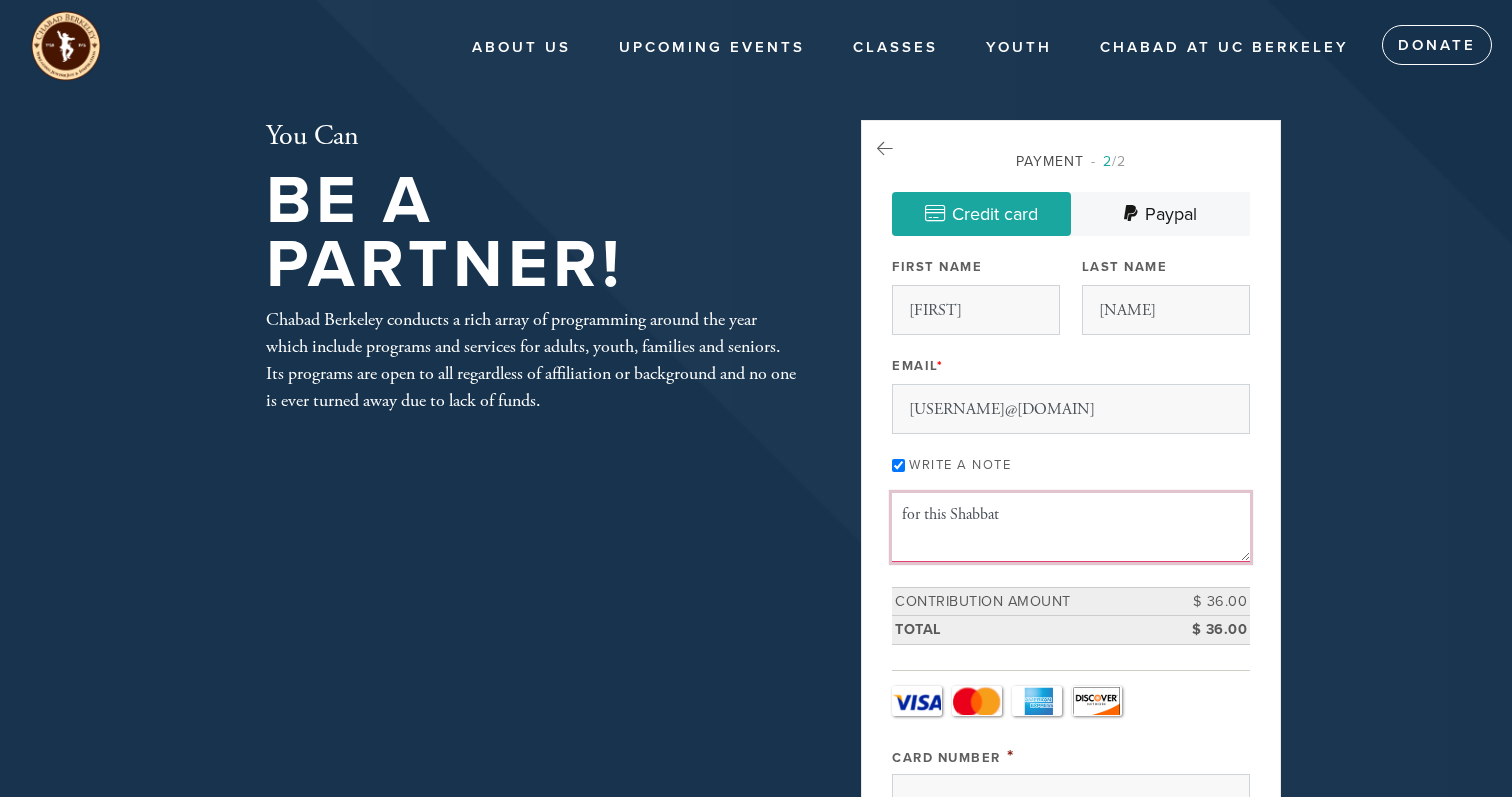 click on "for this Shabbat" at bounding box center [1071, 527] 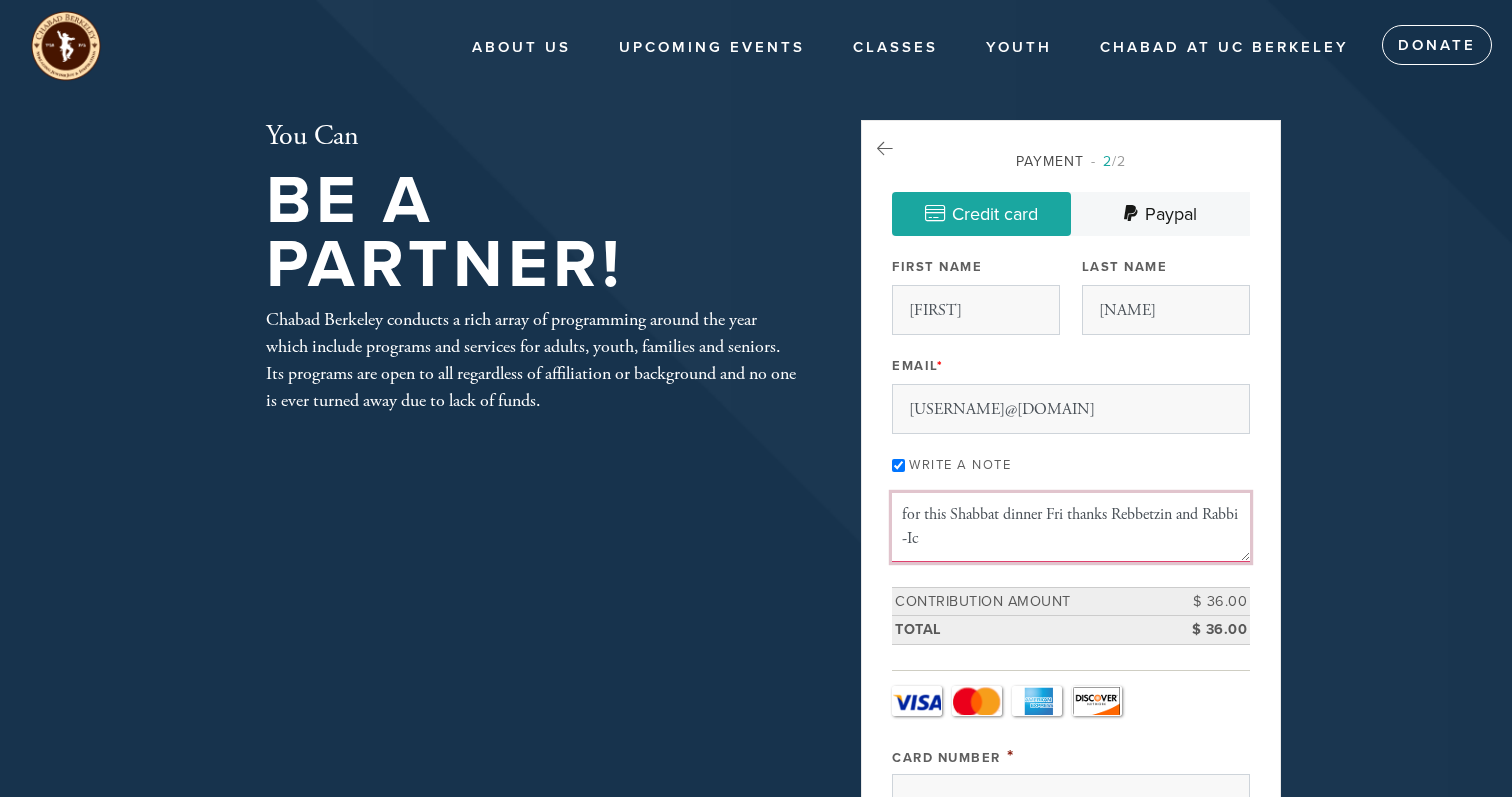 type on "for this Shabbat dinner Fri thanks Rebbetzin and Rabbi
-Ic" 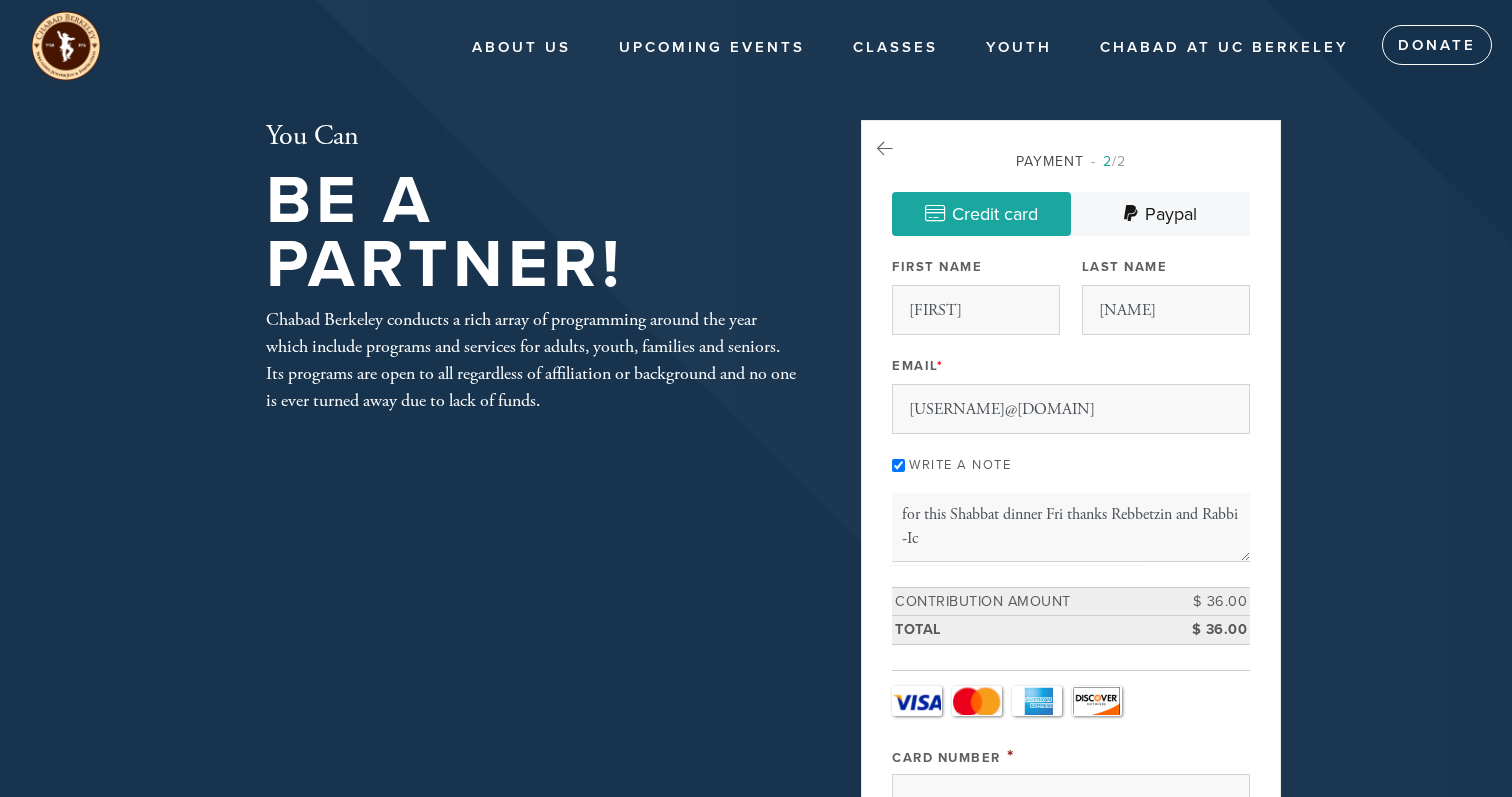 click on "Payment 2 /2
Credit card
Paypal
Payment Processor
Pay Later
Credit Card
fake processor
Paypal
First Name
Andrew
Last Name
Goldstein
Email  *
andrew594@outlook.com
Write a note
Message or dedication
for this Shabbat dinner Fri thanks Rebbetzin and Rabbi
Number of Installments
1
Donate Page
Contribution Amount $ 36.00
Total $ 36.00
Authorize.net (Credit Card)
Card Type
- select -
Visa
MasterCard
Amex
Discover
Visa MasterCard Amex Discover
* *   *" at bounding box center [1071, 954] 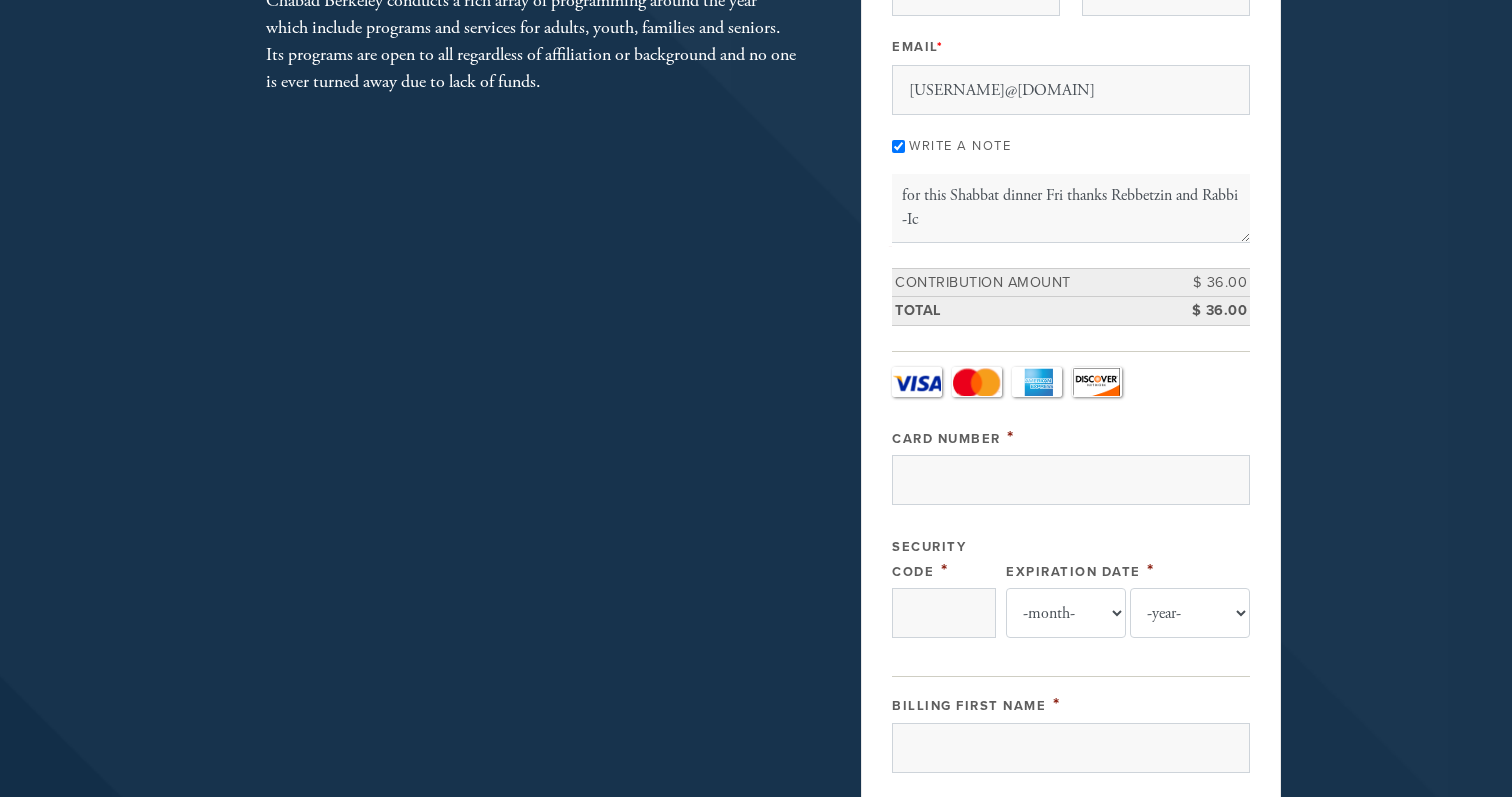 scroll, scrollTop: 320, scrollLeft: 0, axis: vertical 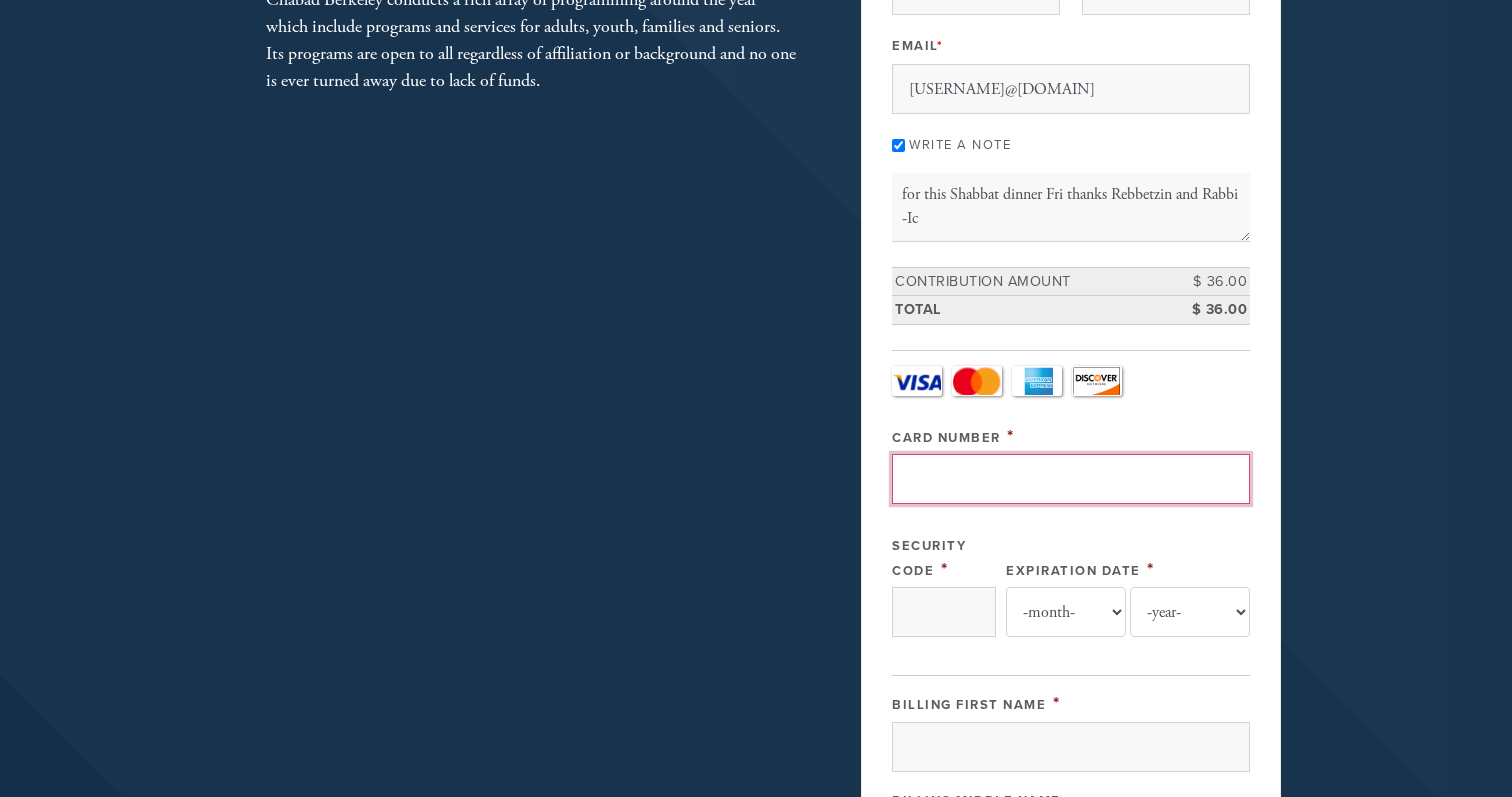 click on "Card Number" at bounding box center (1071, 479) 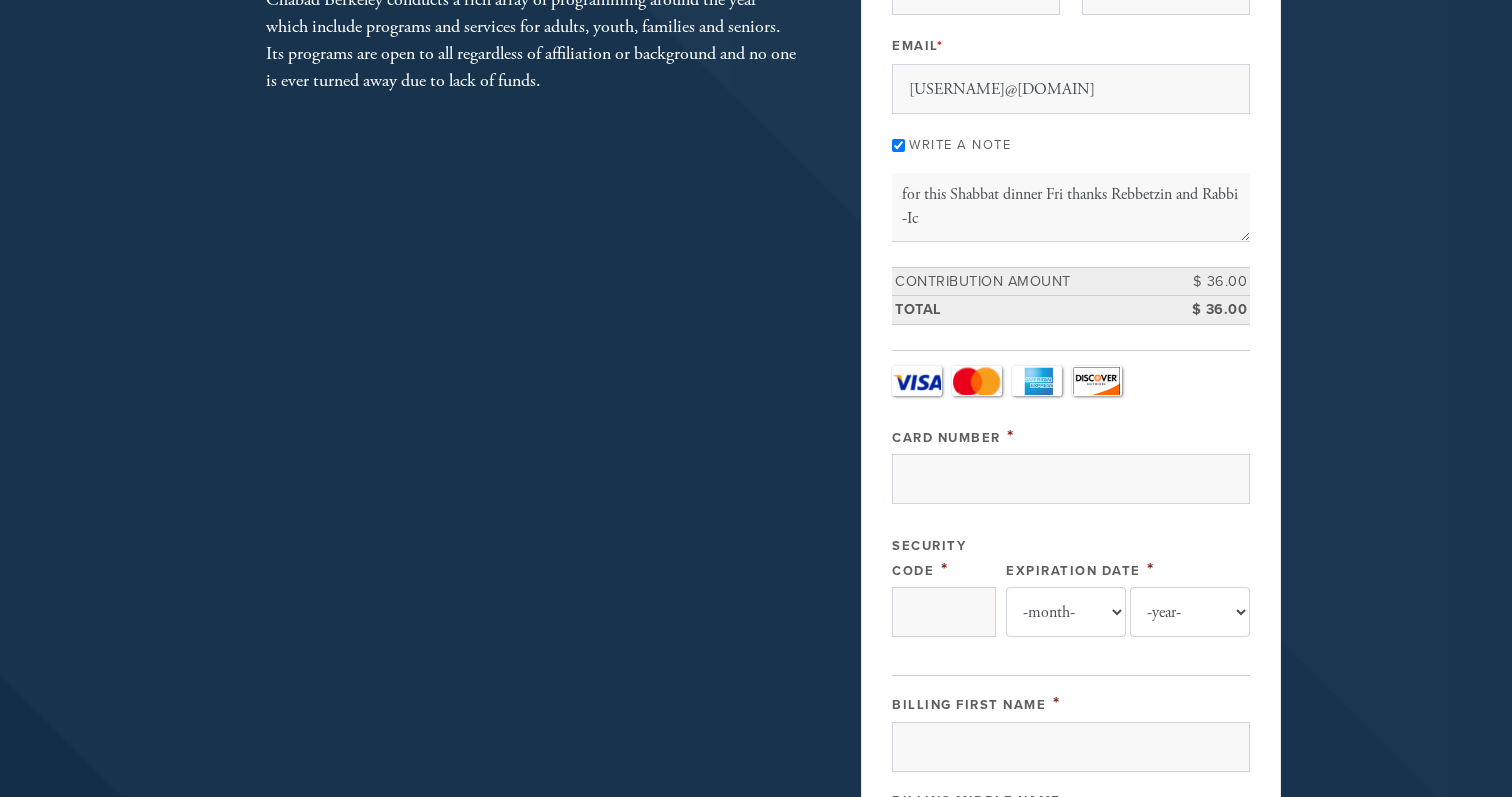 type on "[CREDIT_CARD_NUMBER]" 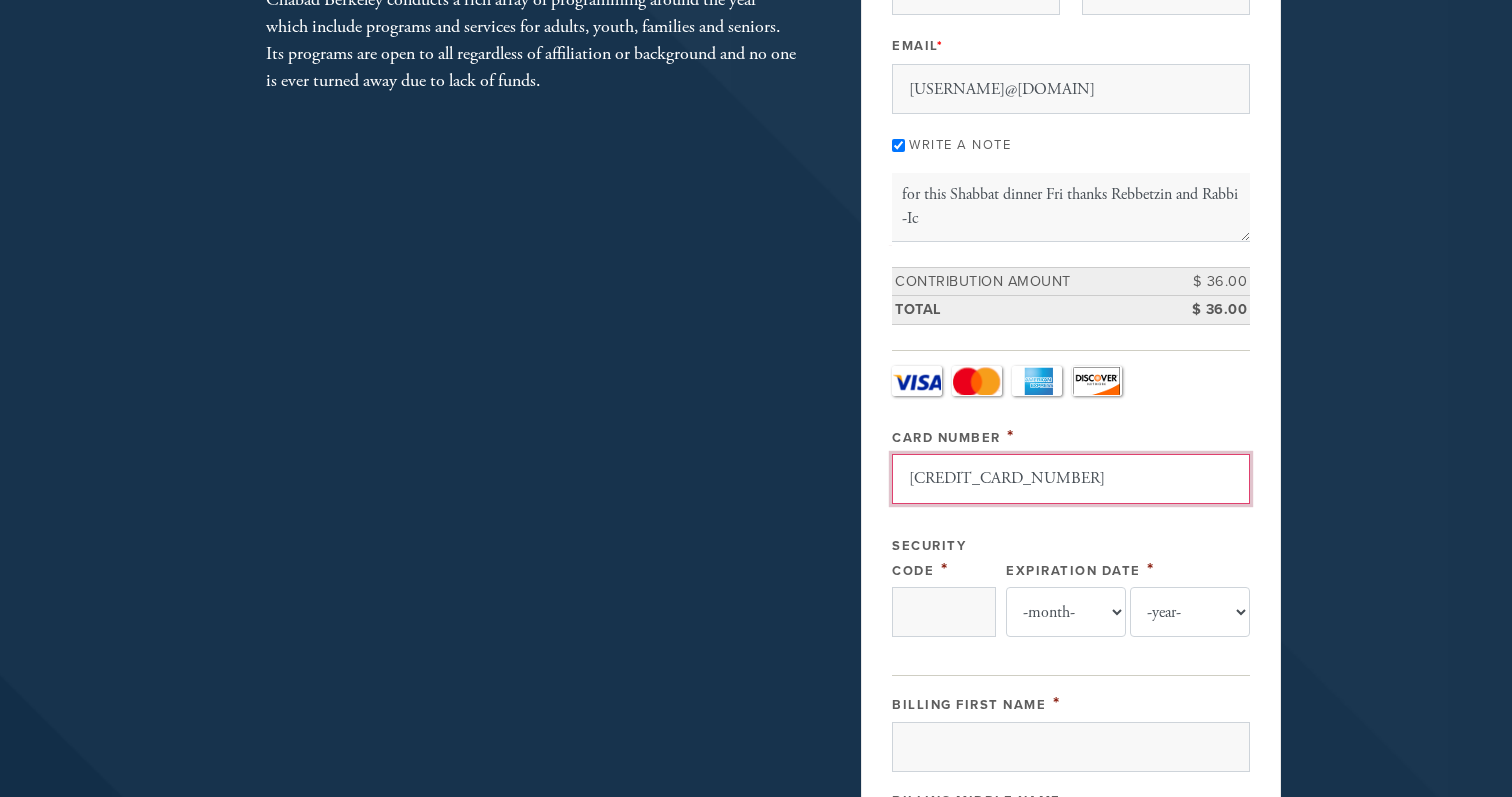 type on "[CARD_SECURITY_CODE]" 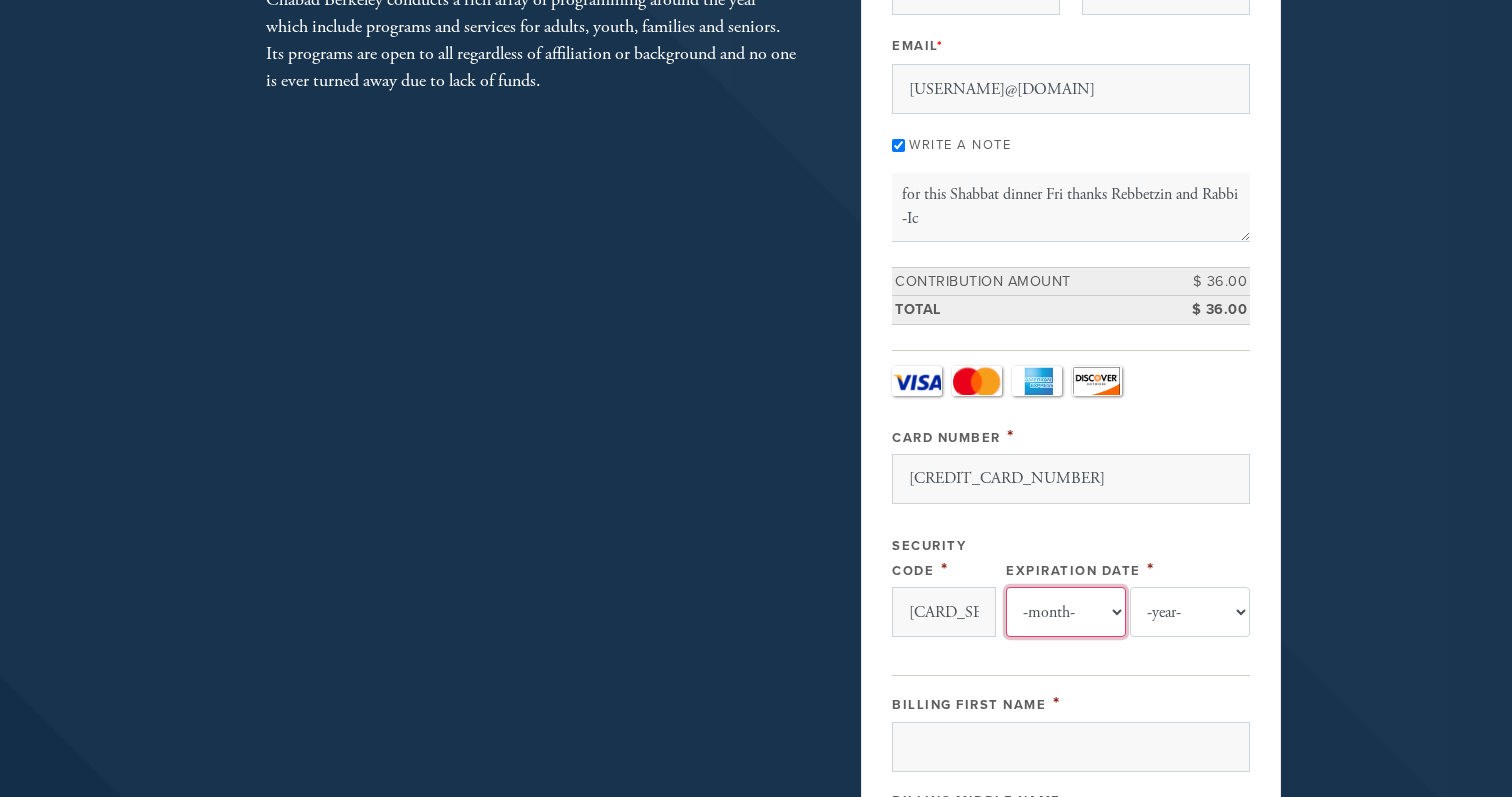 select on "1" 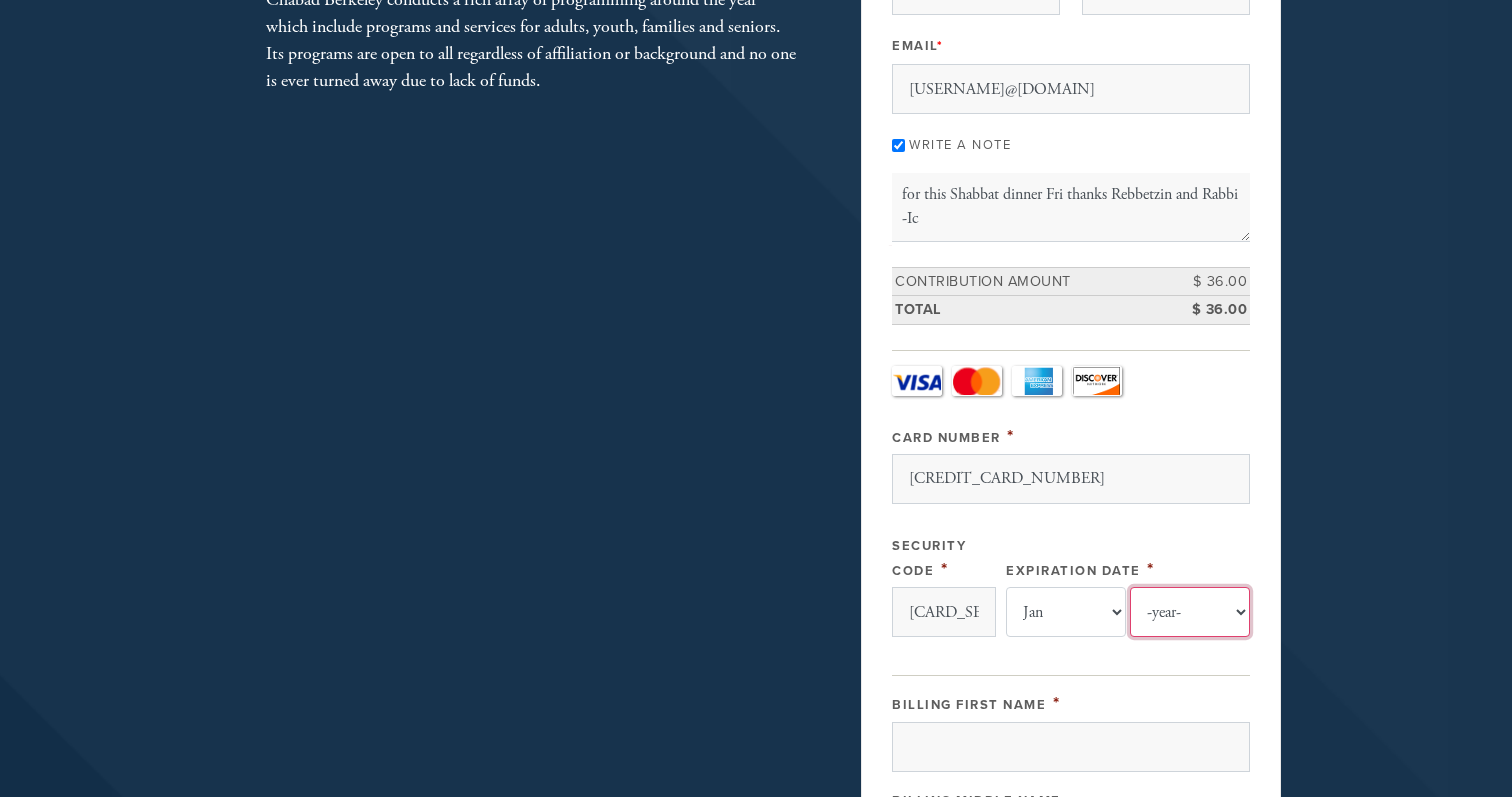 select on "2028" 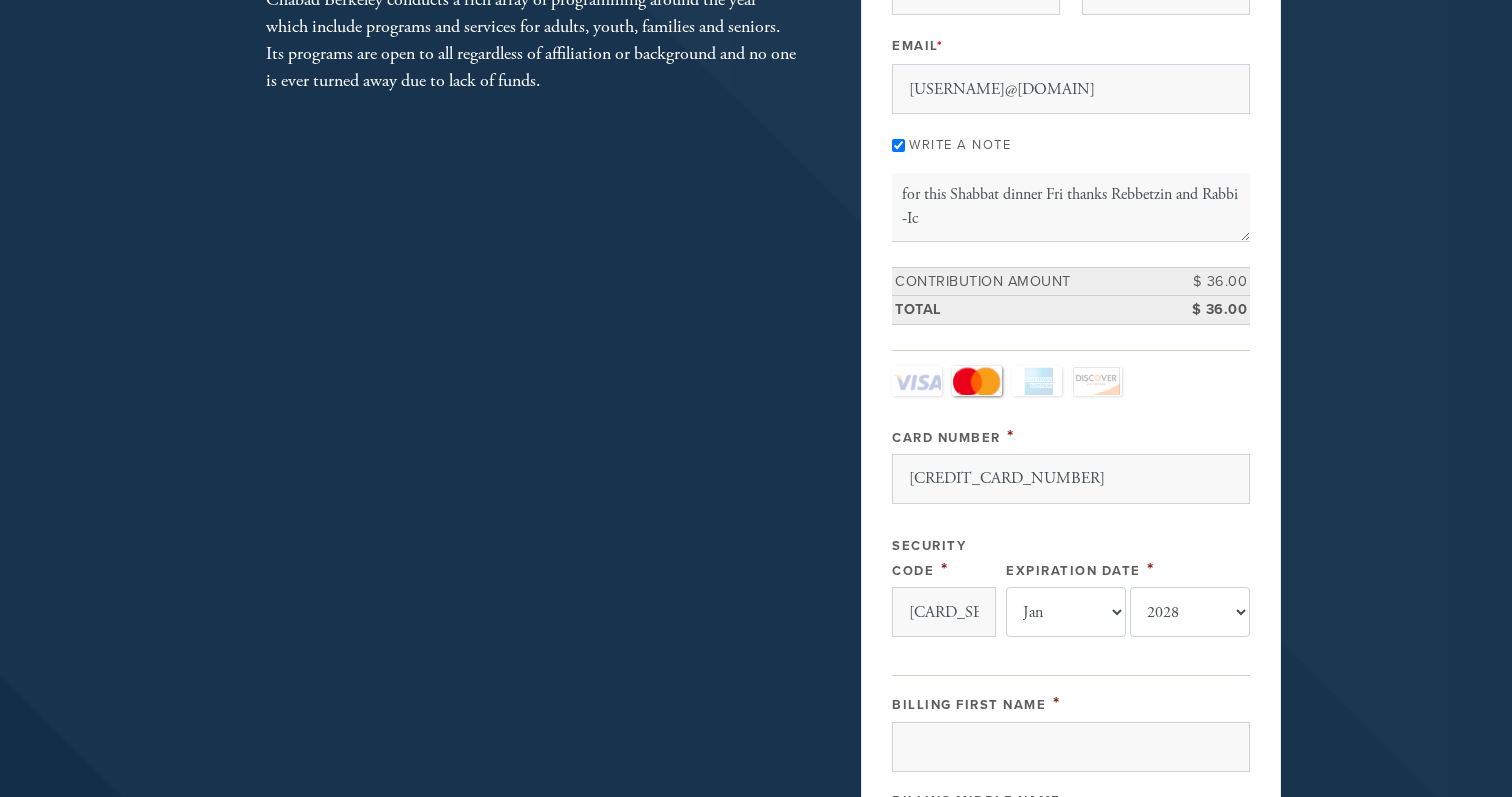 click on "Authorize.net (Credit Card)
Card Type
- select -
Visa
MasterCard
Amex
Discover
Visa MasterCard Amex Discover
Card Number
*
[CREDIT_CARD_NUMBER]
Security Code
*
309
Expiration Date
*
-month-
Jan
Feb
Mar
Apr
May
Jun
Jul
Aug
Sep
Oct
Nov" at bounding box center (1071, 850) 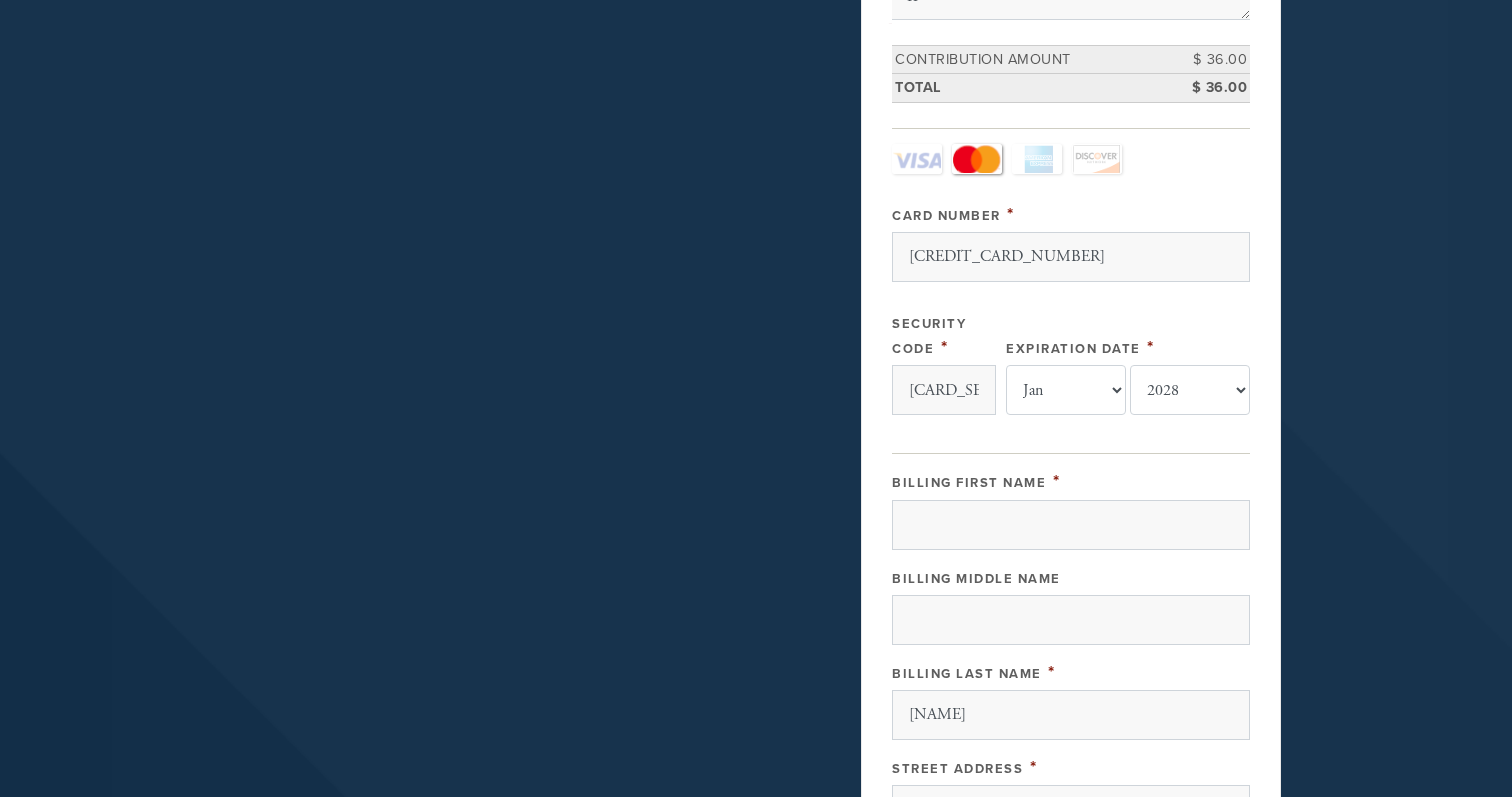 scroll, scrollTop: 560, scrollLeft: 0, axis: vertical 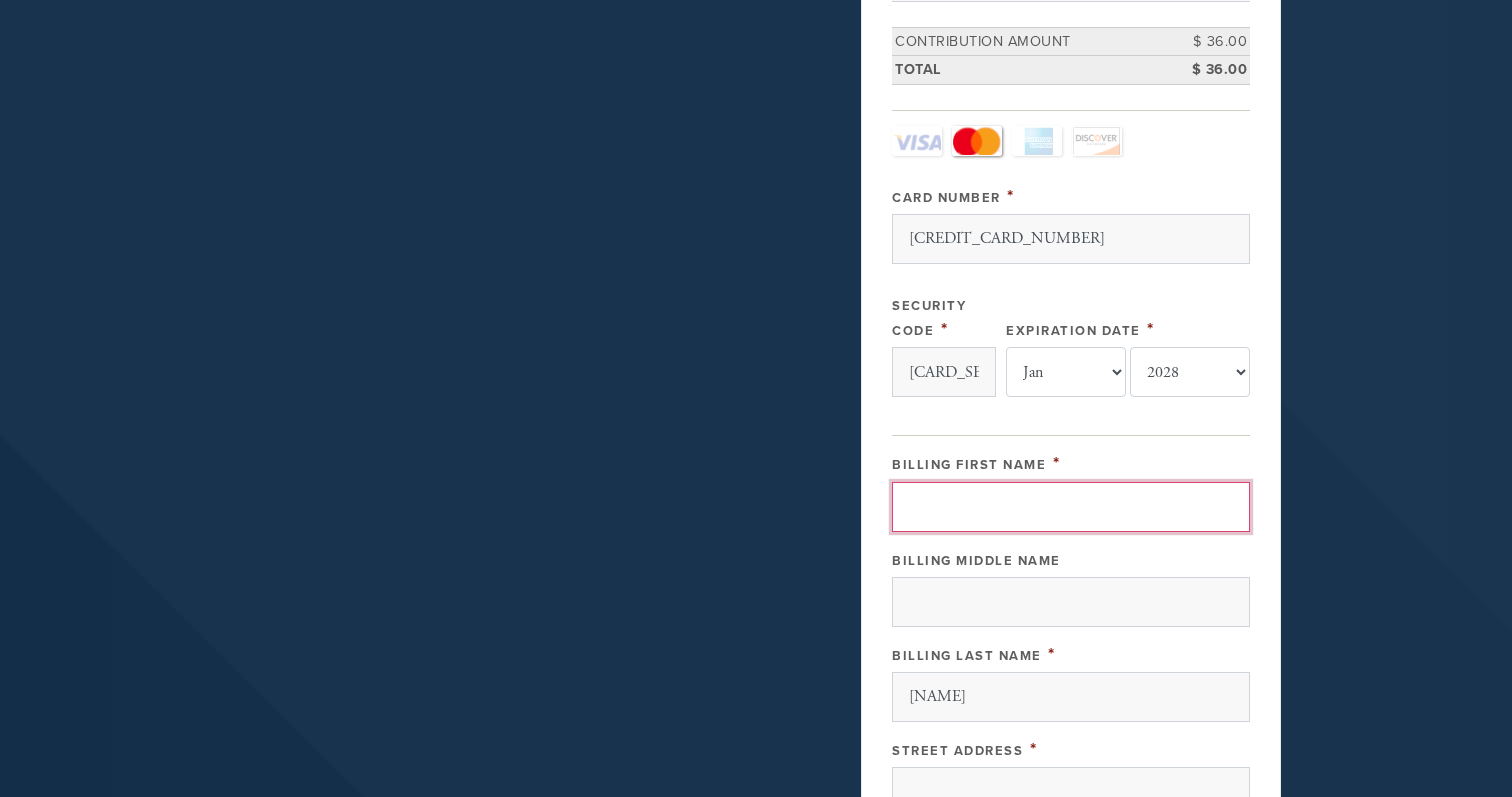 click on "Billing First Name" at bounding box center (1071, 507) 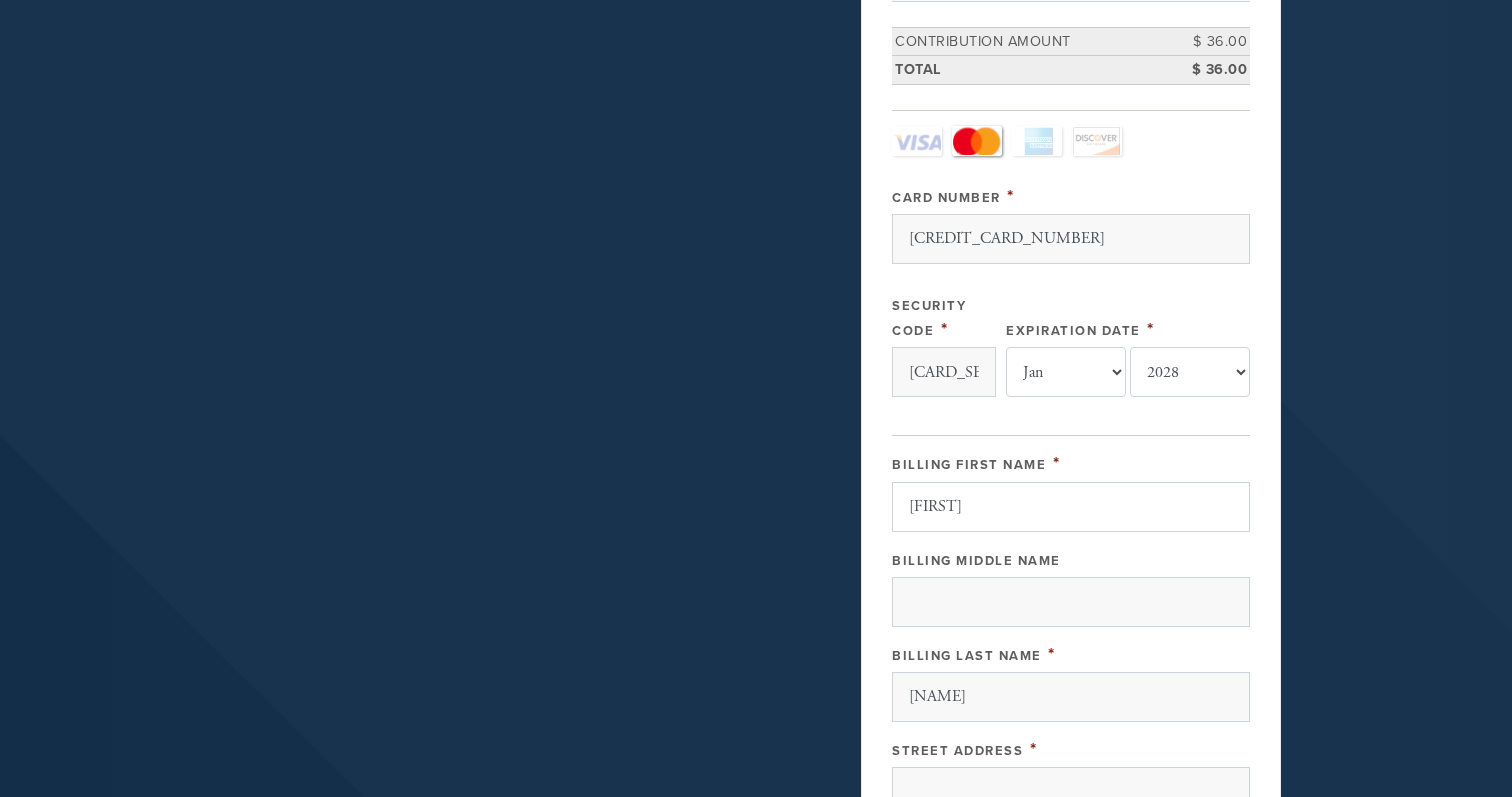 type on "[NUMBER] [STREET]" 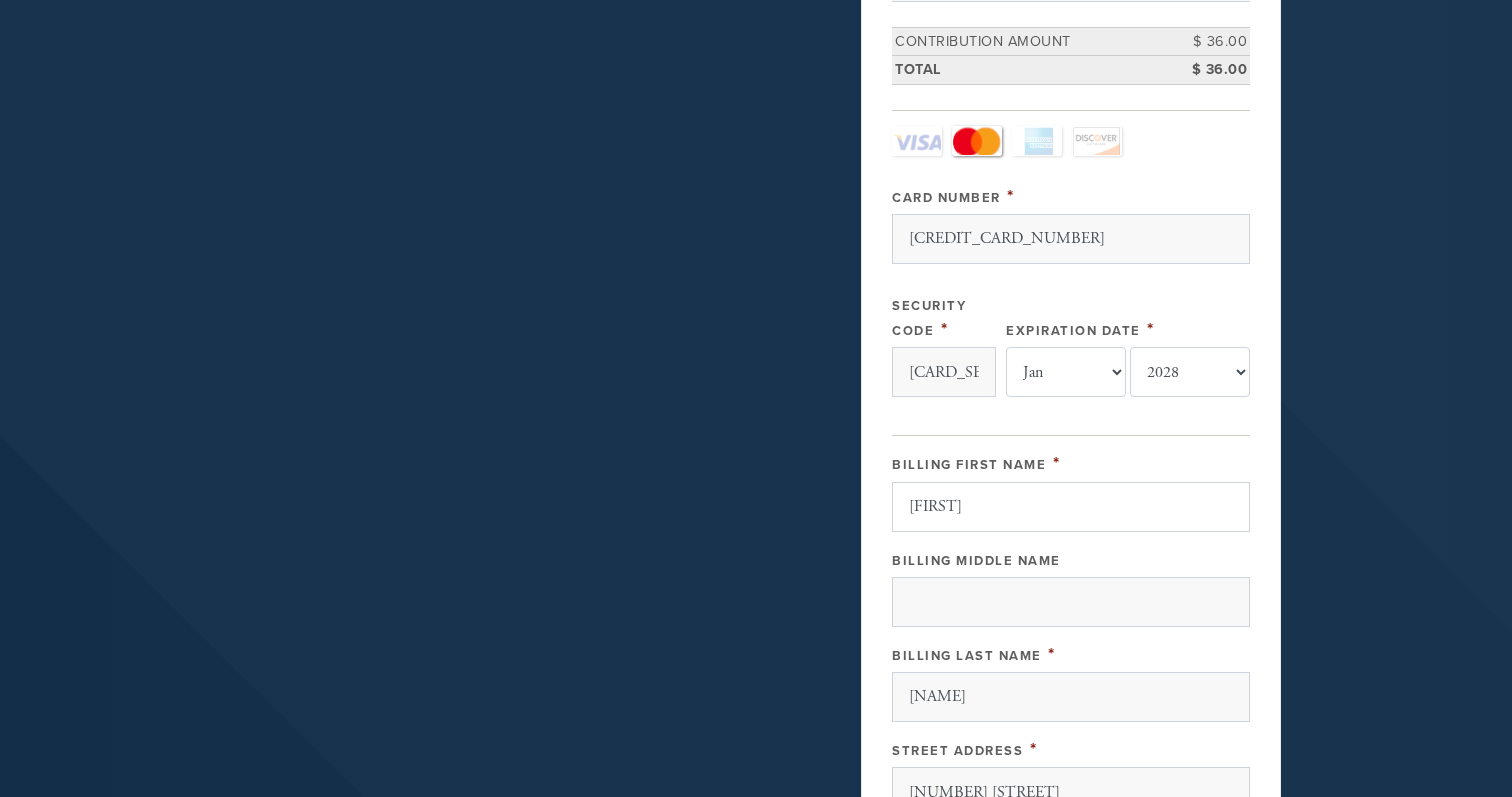 type on "[CITY]" 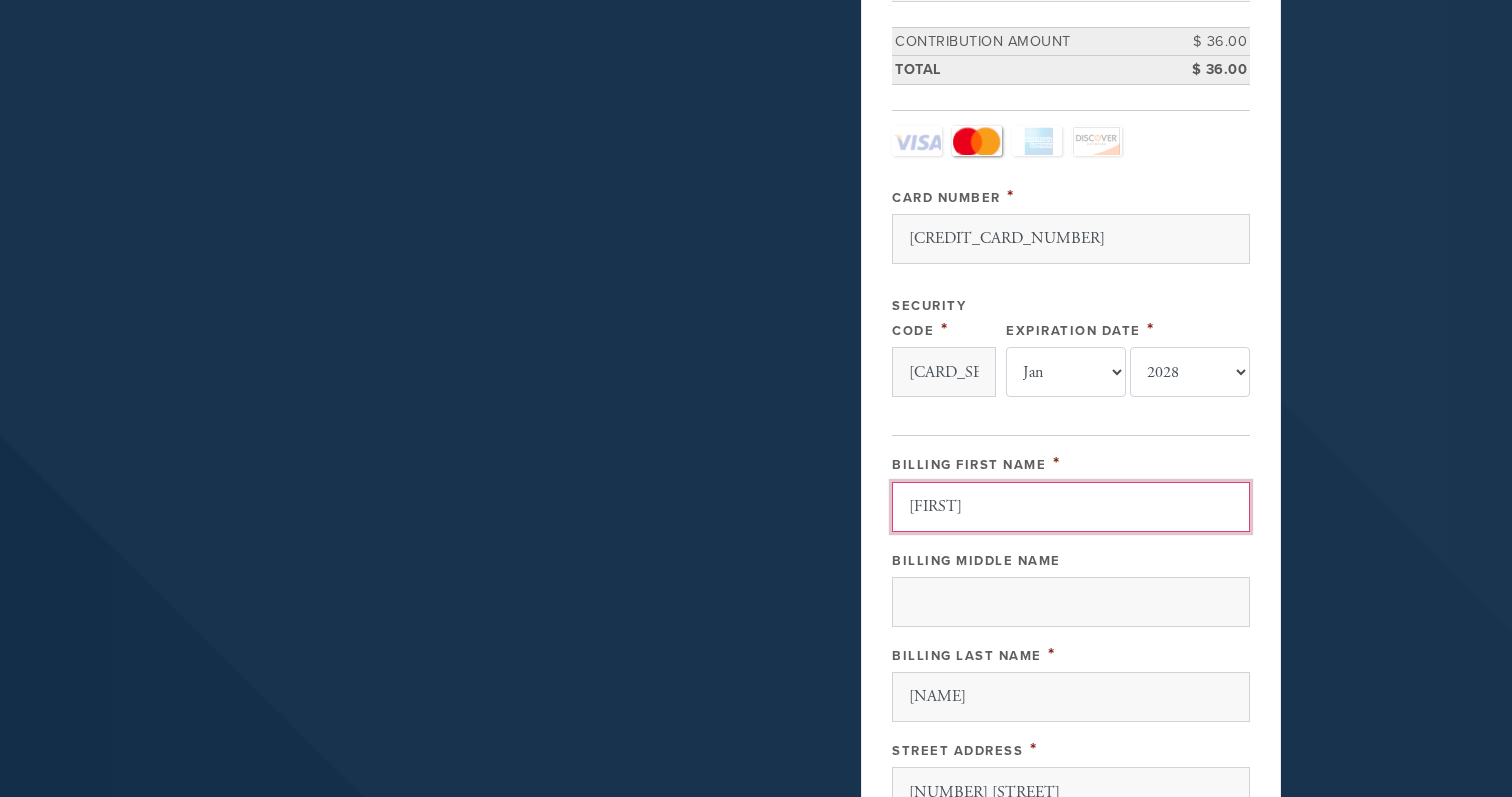 type 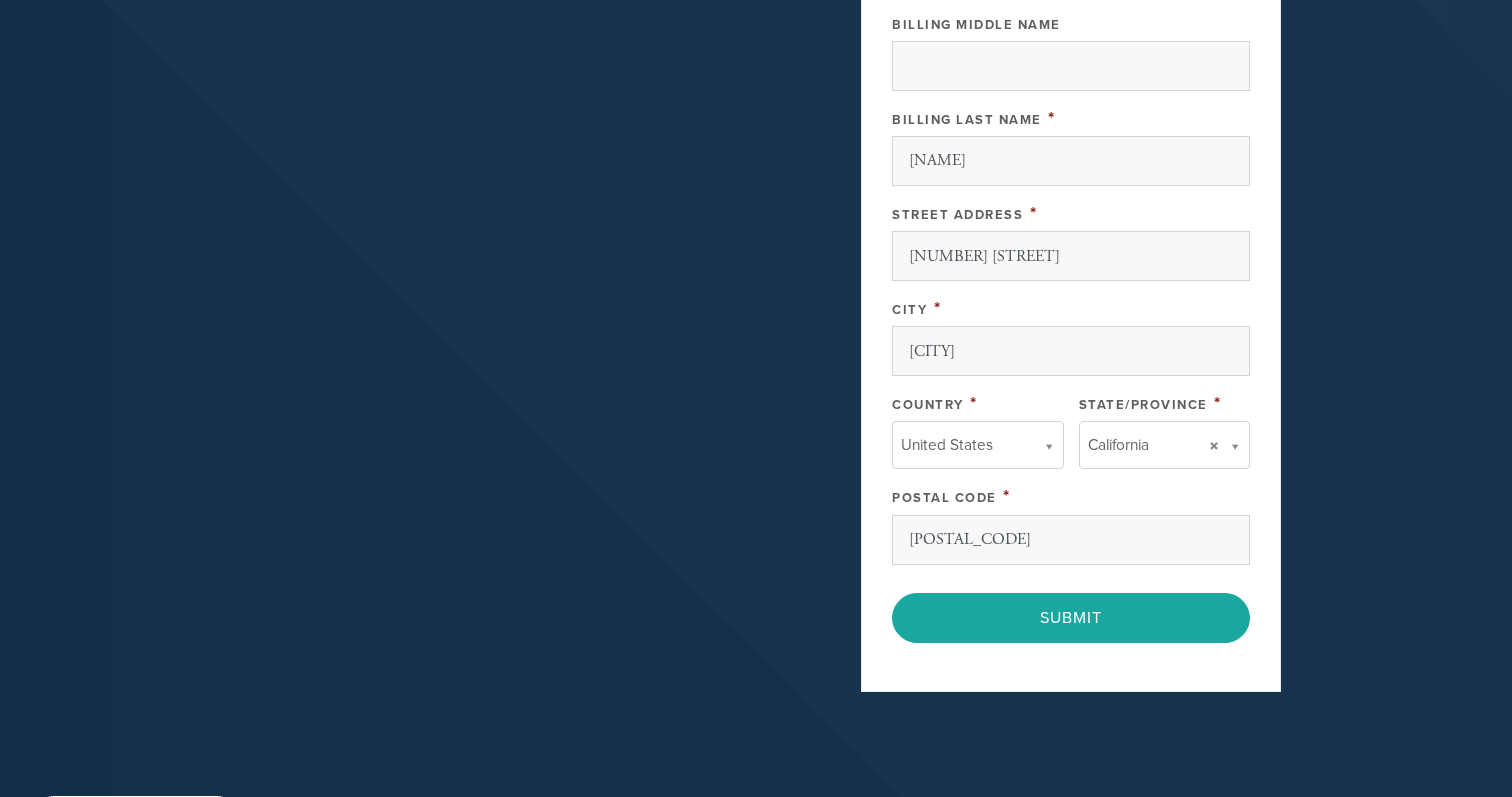 click on "Payment 2 /2
Credit card
Paypal
Payment Processor
Pay Later
Credit Card
fake processor
Paypal
First Name
[FIRST]
Last Name
[LAST]
Email  *
[USERNAME]@[DOMAIN]
Write a note
Message or dedication
for this Shabbat dinner Fri thanks Rebbetzin and Rabbi
Number of Installments
1
Donate Page
Contribution Amount $ 36.00
Total $ 36.00
Authorize.net (Credit Card)
Card Type
- select -
Visa
MasterCard
Amex
Discover
Visa MasterCard Amex Discover
* * 309" at bounding box center [1071, -142] 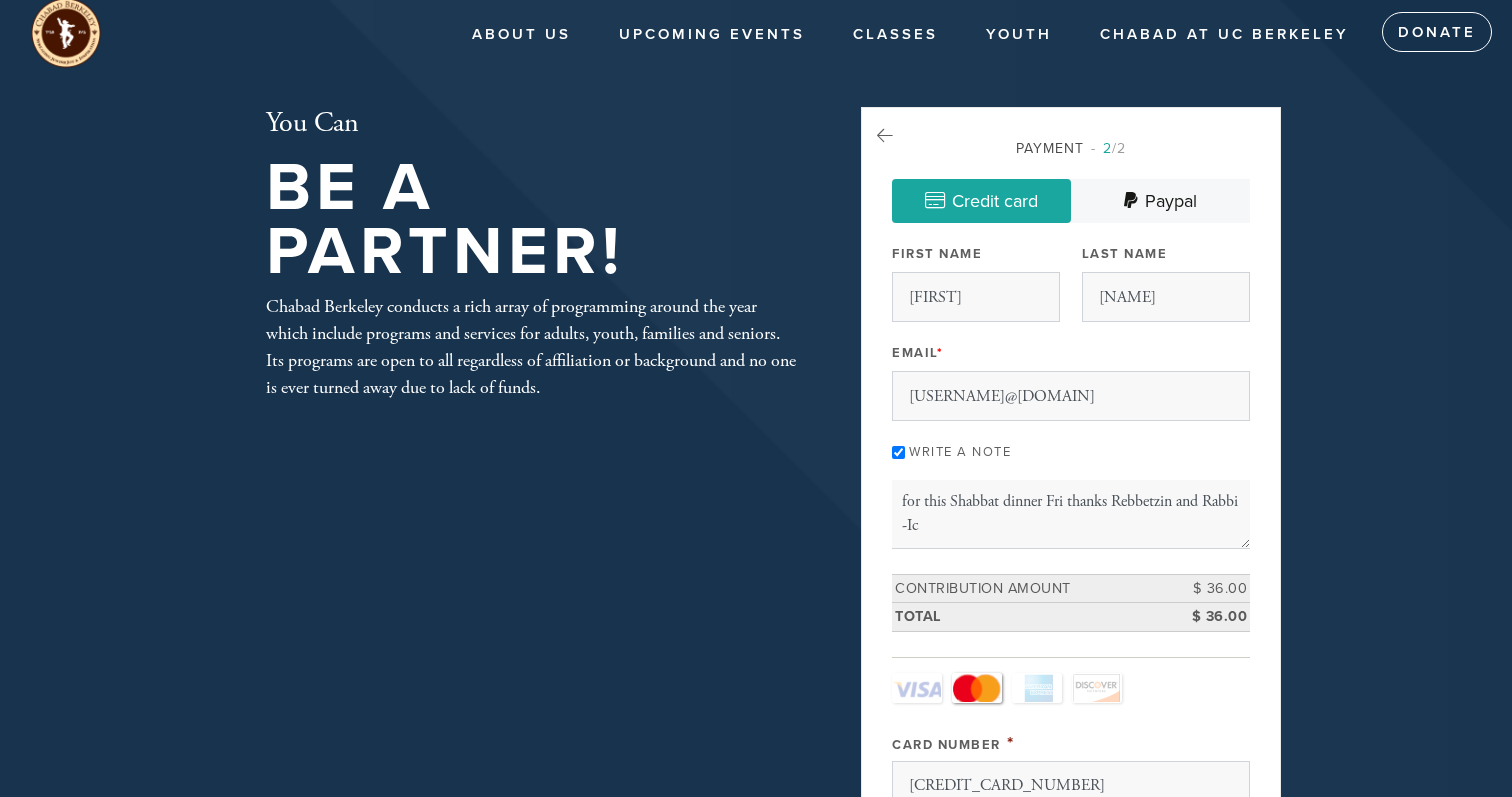 scroll, scrollTop: 0, scrollLeft: 0, axis: both 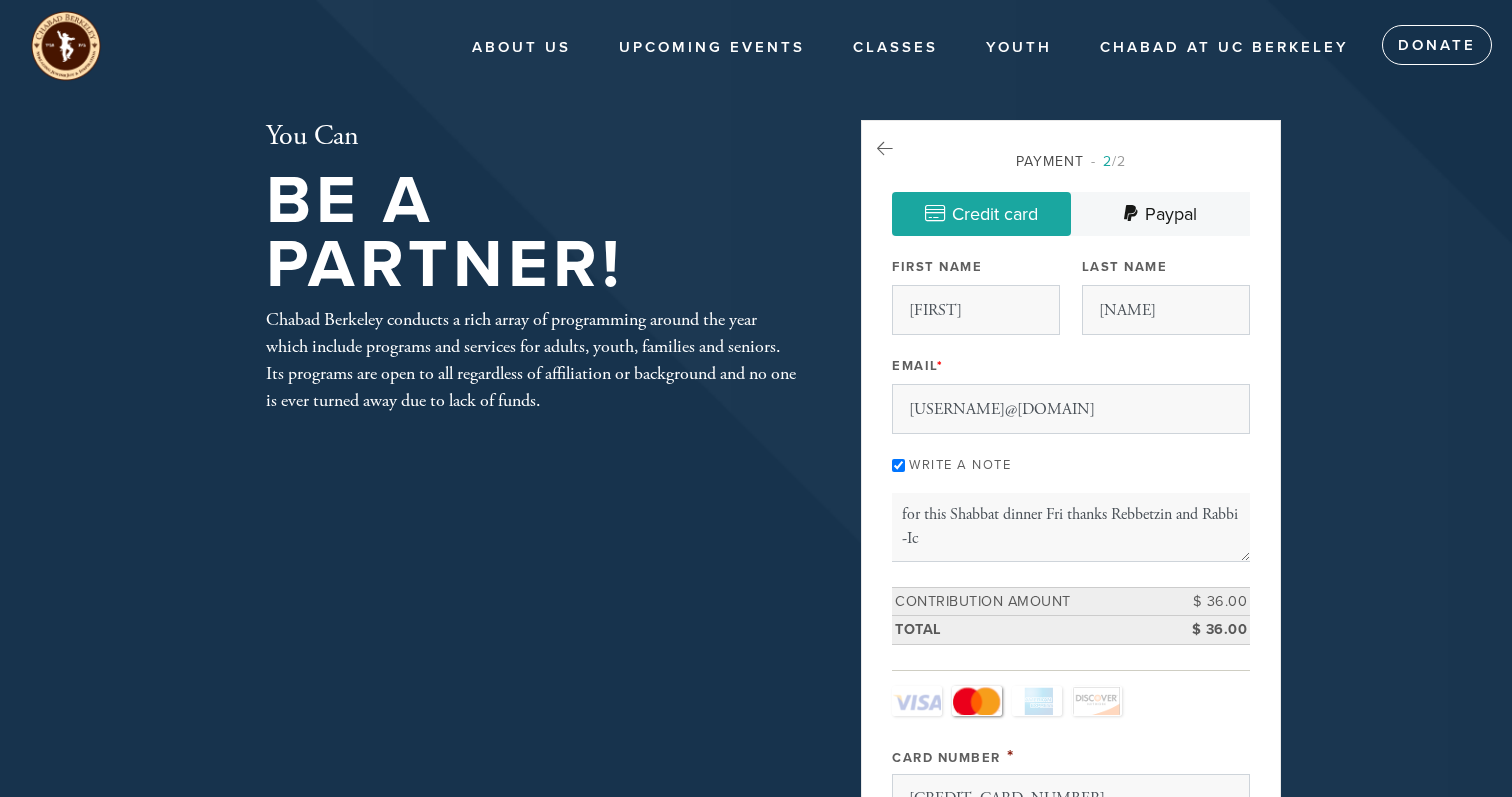 click on "About Us About US
Visiting [CITY]
Mikvah
About Chabad
Chabad in the News
Judaica Store
Upcoming Events
Classes Adult Education Classes
Tanya at Ten
Torah Studies
Upcoming JLI Course
Youth Youth
Teen
Camp Gan Israel
Hebrew School
Chabad at UC Berkeley
Donate
You Can
Be A Partner!
2" at bounding box center (756, 969) 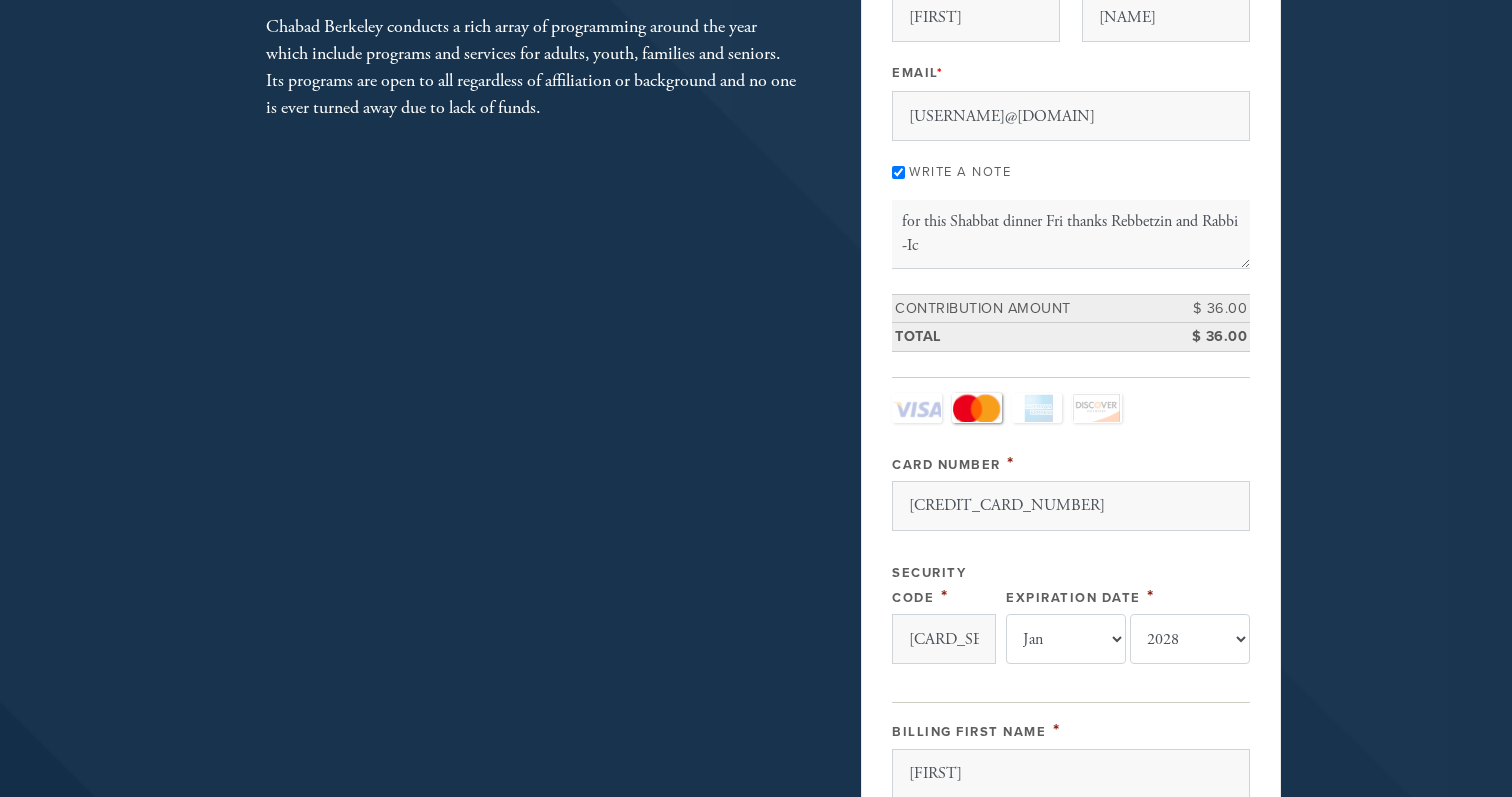 scroll, scrollTop: 280, scrollLeft: 0, axis: vertical 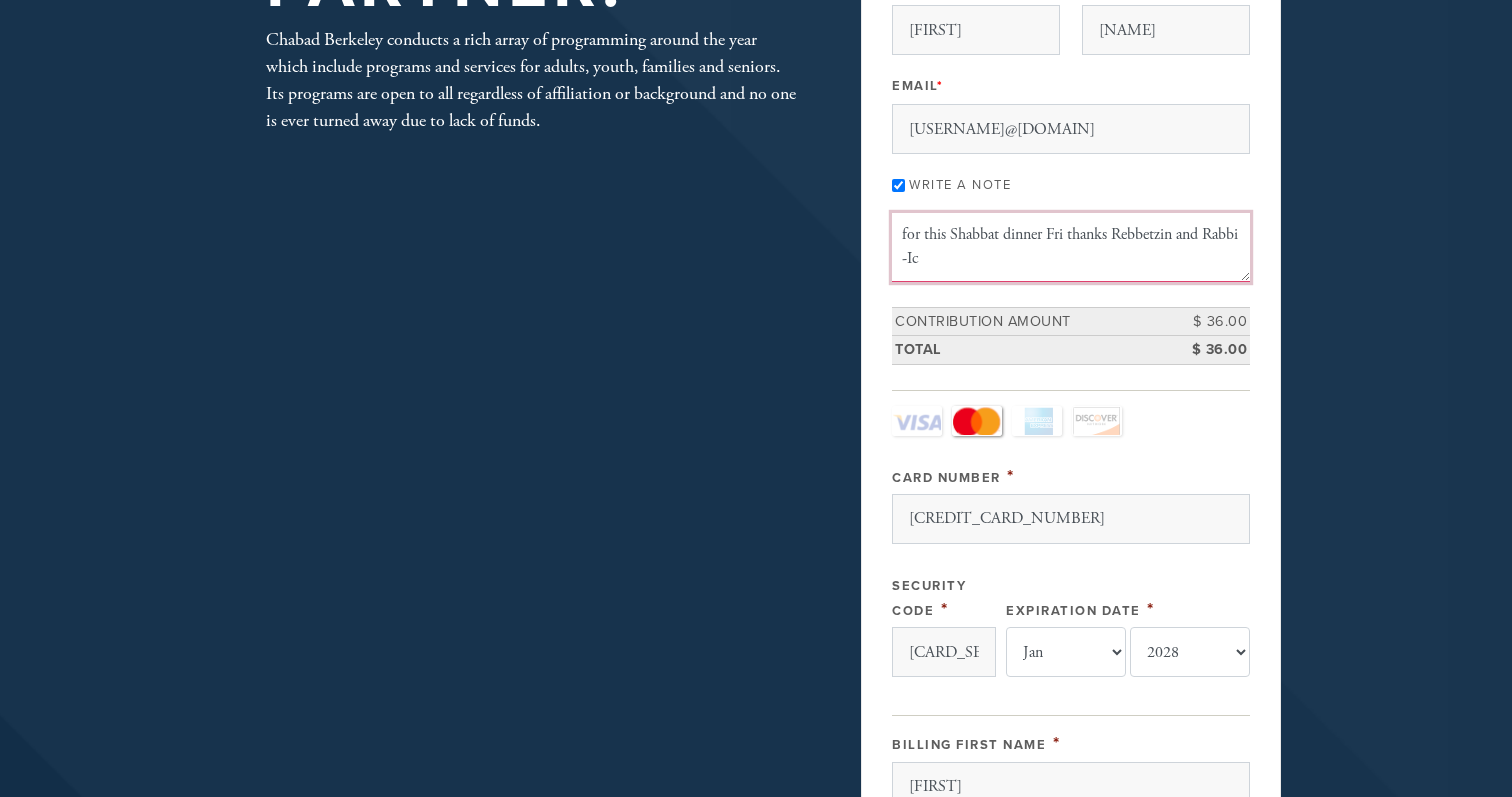 click on "for this Shabbat dinner Fri thanks Rebbetzin and Rabbi
-Ic" at bounding box center [1071, 247] 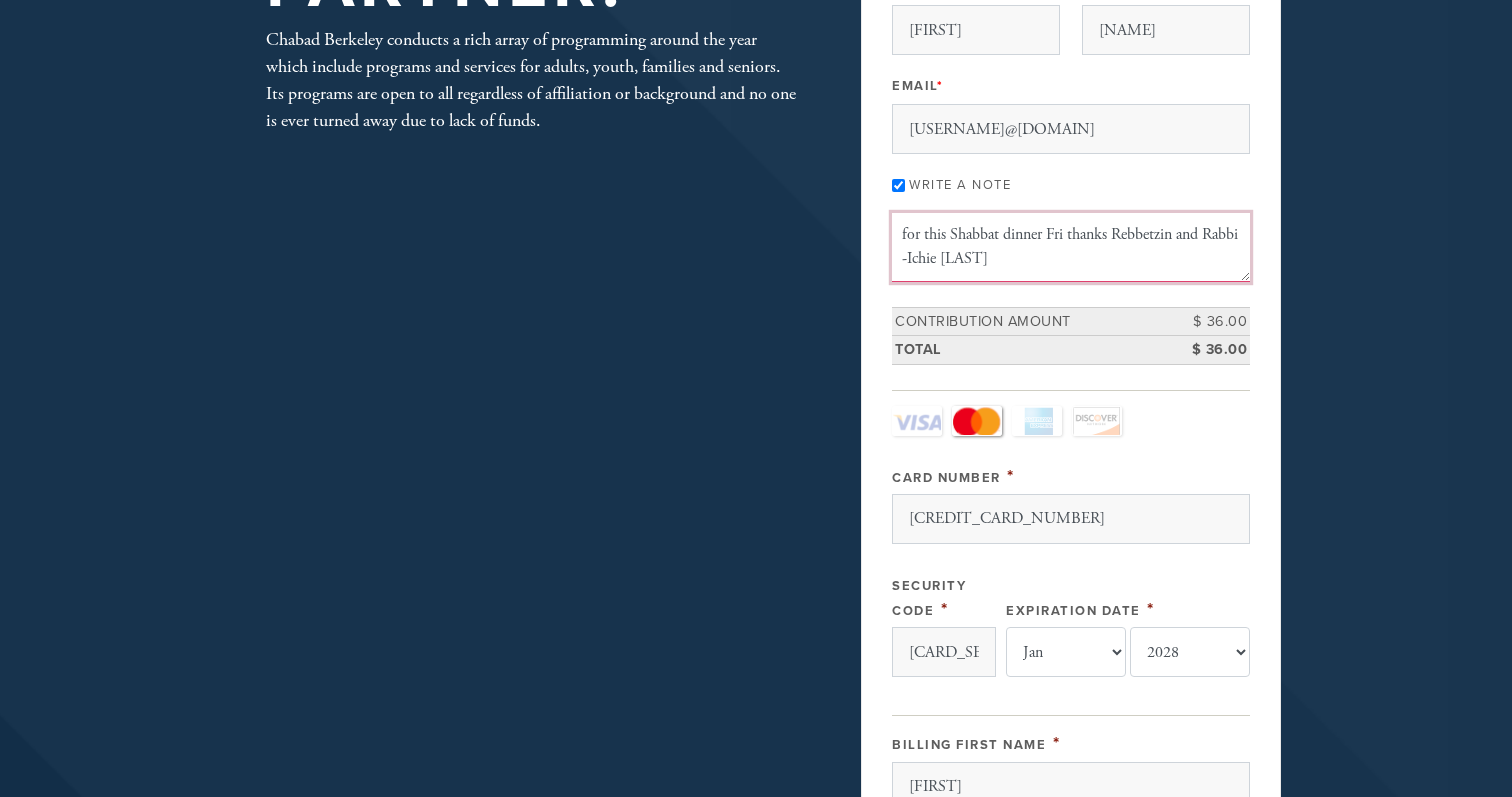 click on "for this Shabbat dinner Fri thanks Rebbetzin and Rabbi
-Ichie [LAST]" at bounding box center (1071, 247) 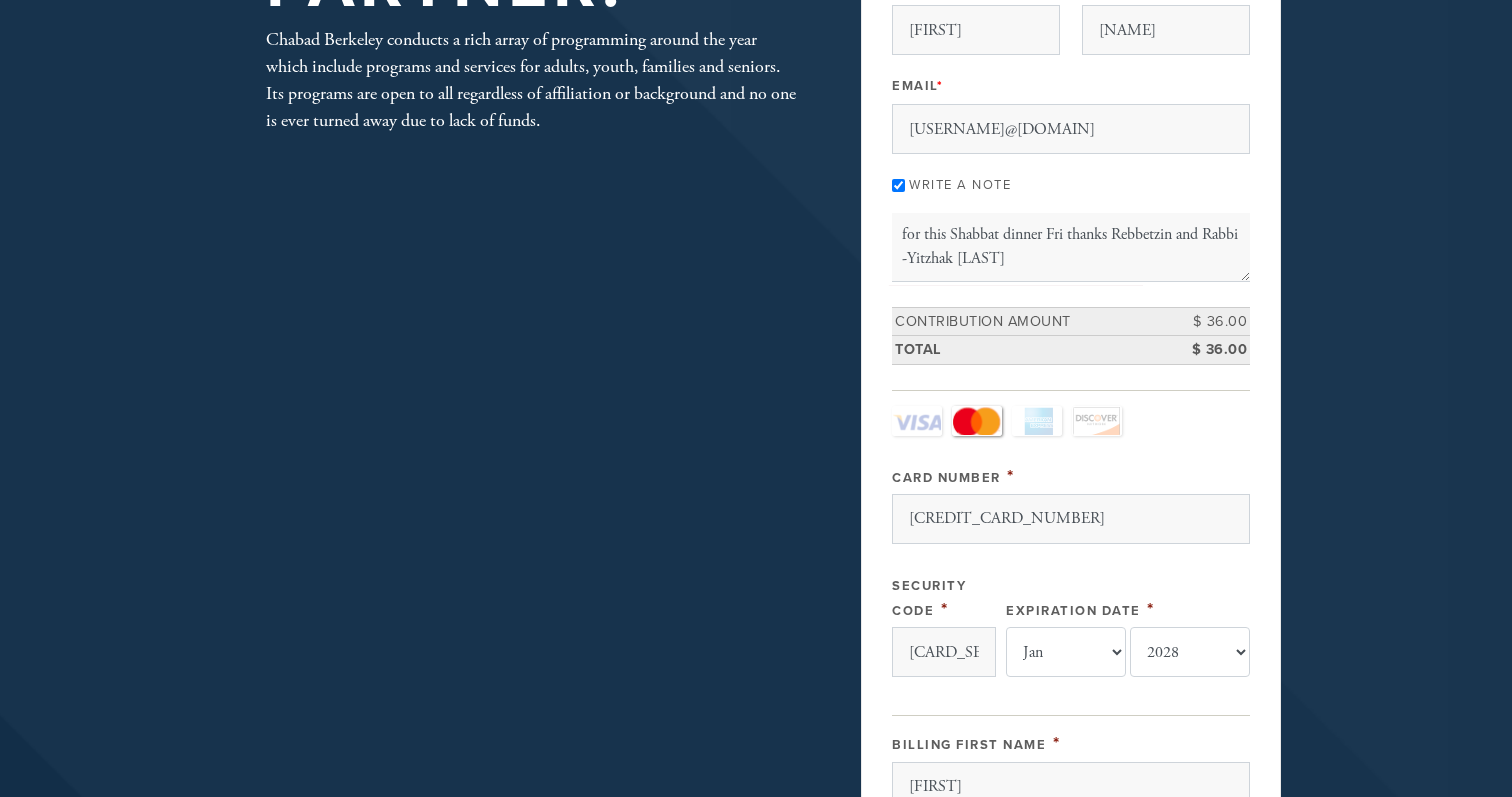 click on "Payment 2 /2
Credit card
Paypal
Payment Processor
Pay Later
Credit Card
fake processor
Paypal
First Name
[FIRST]
Last Name
[LAST]
Email  *
[USERNAME]@[DOMAIN]
Write a note
Message or dedication
for this Shabbat dinner Fri thanks Rebbetzin and Rabbi
-Yitzhak [LAST]
Number of Installments
1
Donate Page
Contribution Amount $ 36.00
Total $ 36.00
Authorize.net (Credit Card)
Card Type
- select -
Visa
MasterCard
Amex
Discover
Visa MasterCard Amex Discover
* * 309" at bounding box center [1071, 674] 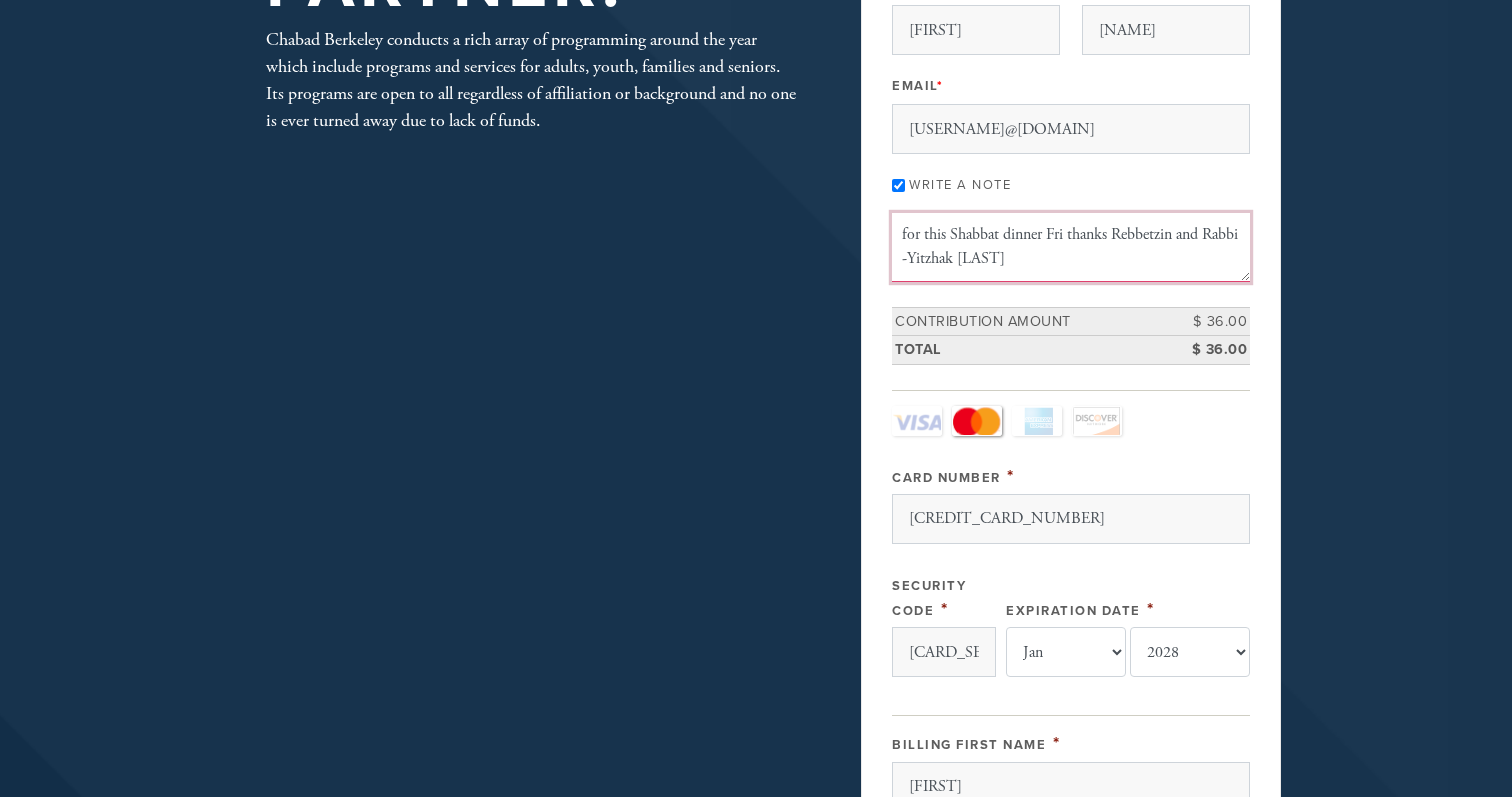 click on "for this Shabbat dinner Fri thanks Rebbetzin and Rabbi
-Yitzhak [LAST]" at bounding box center [1071, 247] 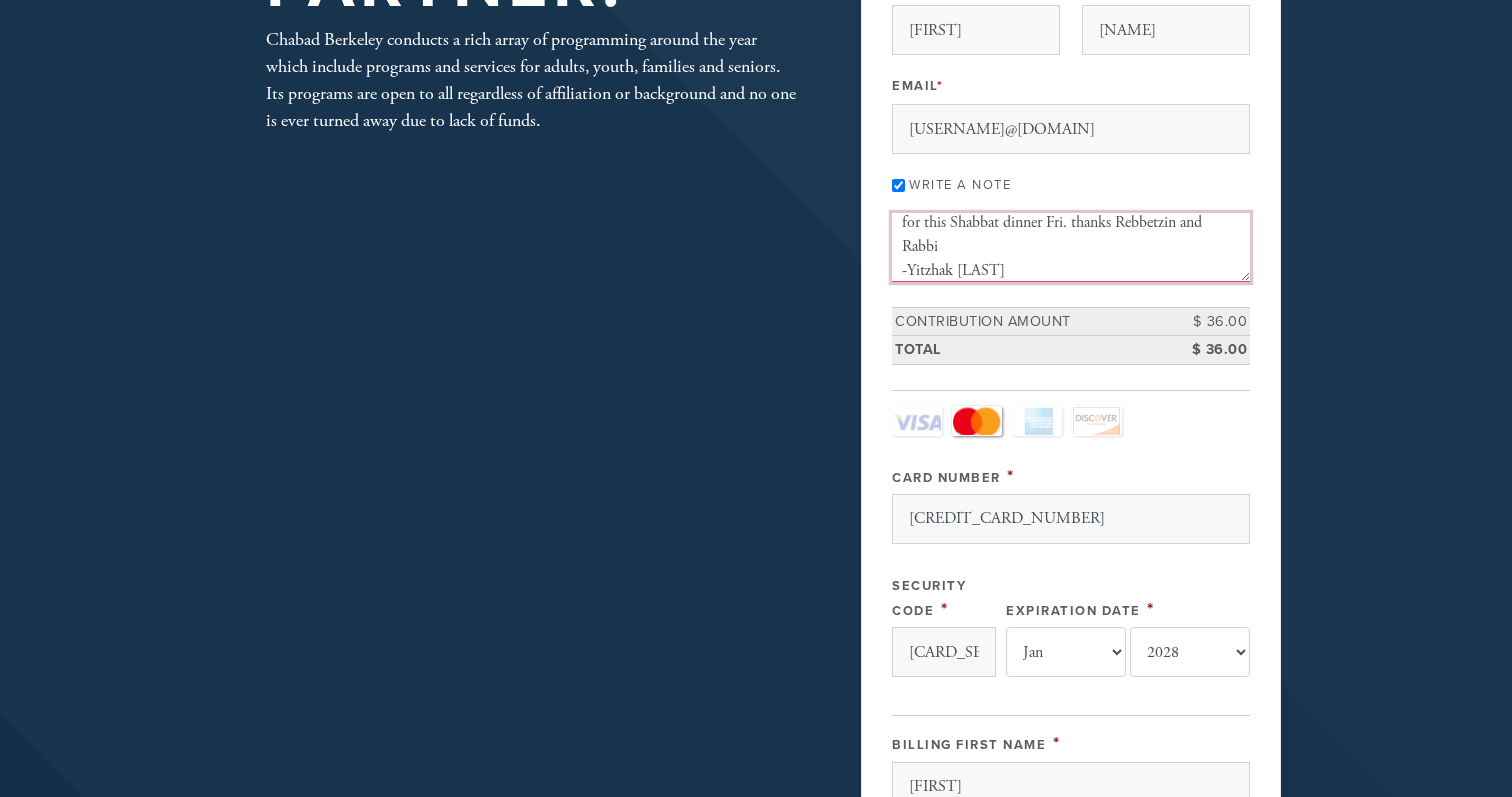 scroll, scrollTop: 11, scrollLeft: 0, axis: vertical 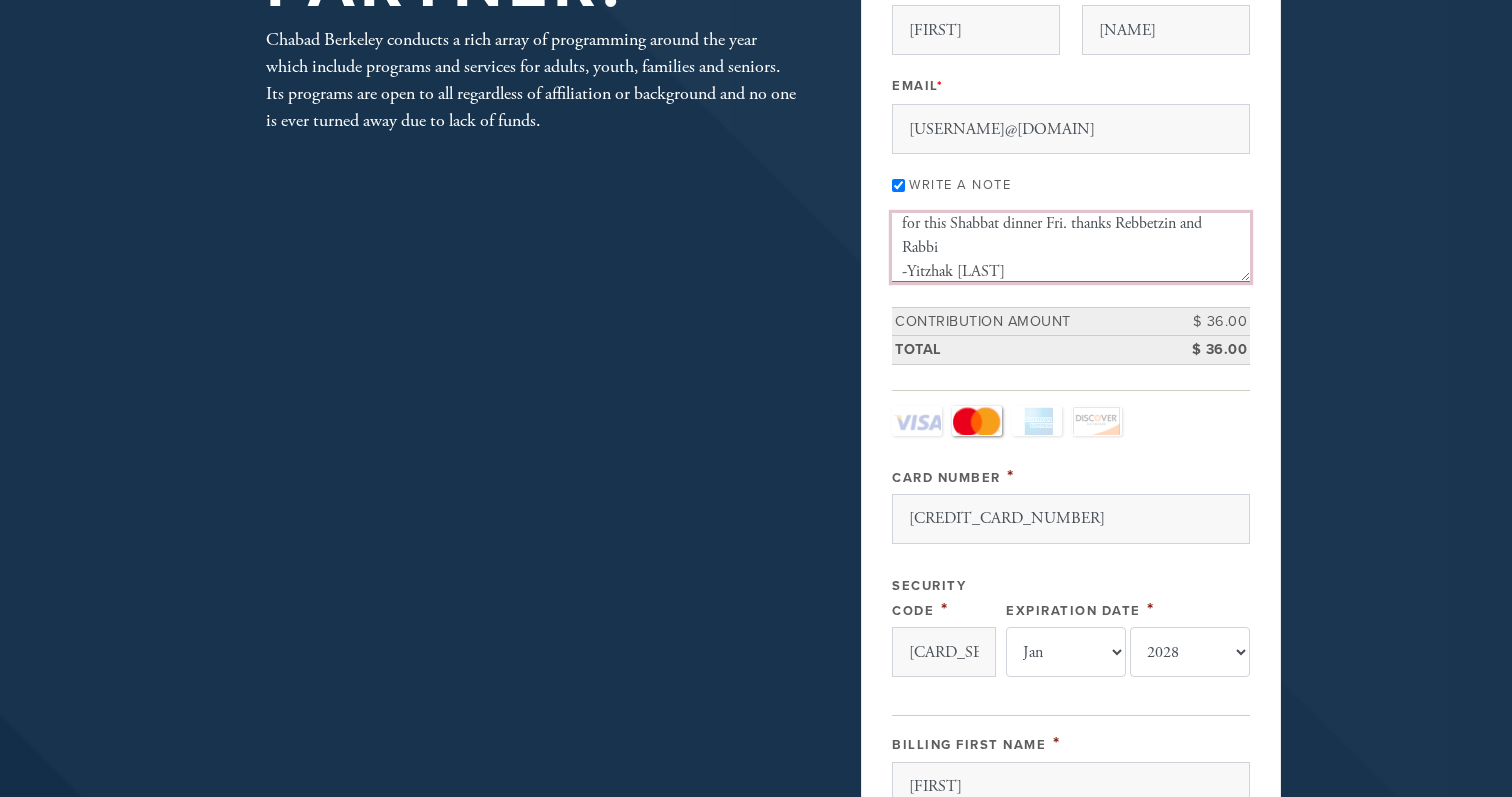 click on "for this Shabbat dinner Fri. thanks Rebbetzin and Rabbi
-Yitzhak [LAST]" at bounding box center (1071, 247) 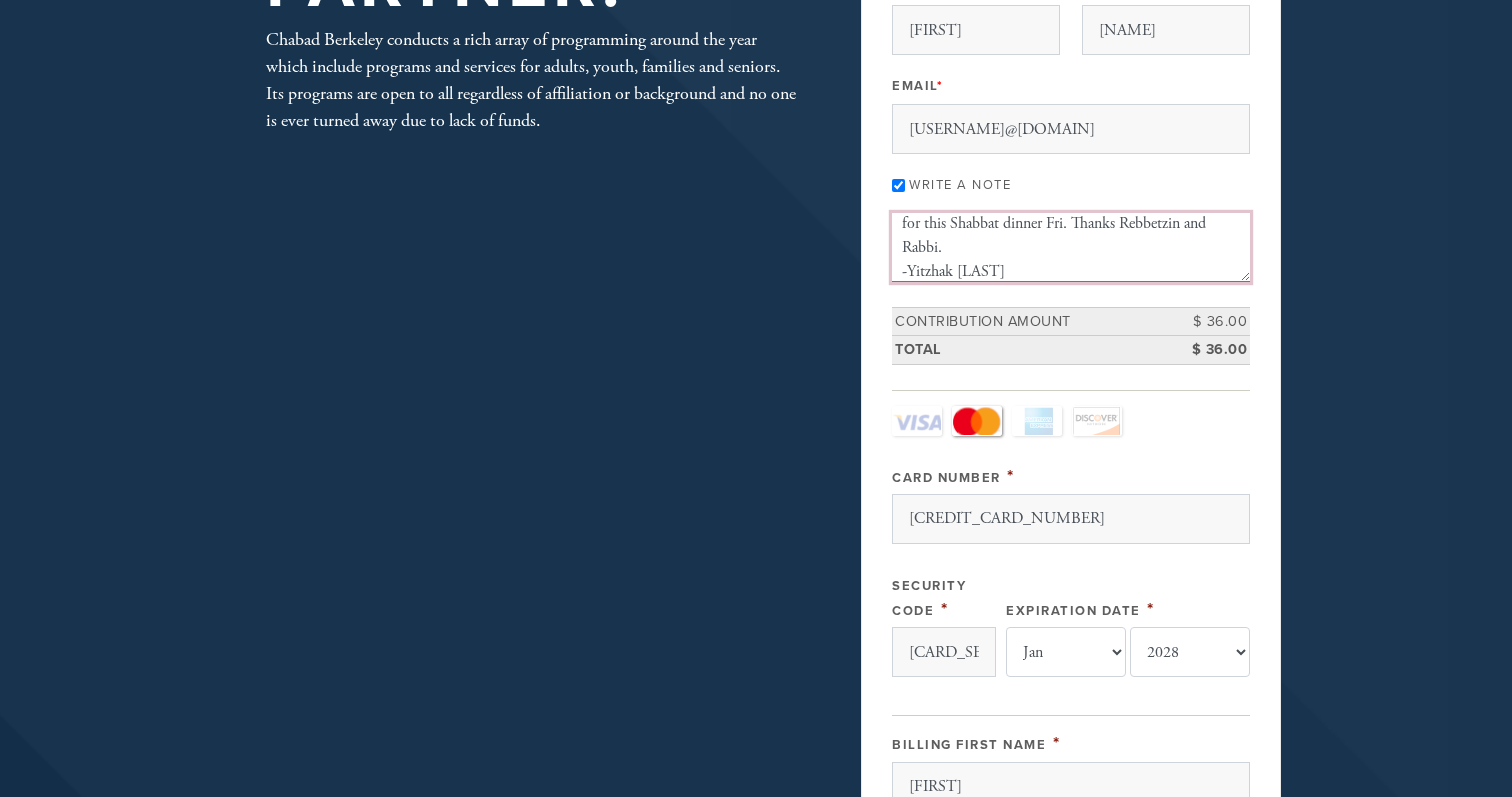 click on "for this Shabbat dinner Fri. Thanks Rebbetzin and Rabbi.
-Yitzhak [LAST]" at bounding box center (1071, 247) 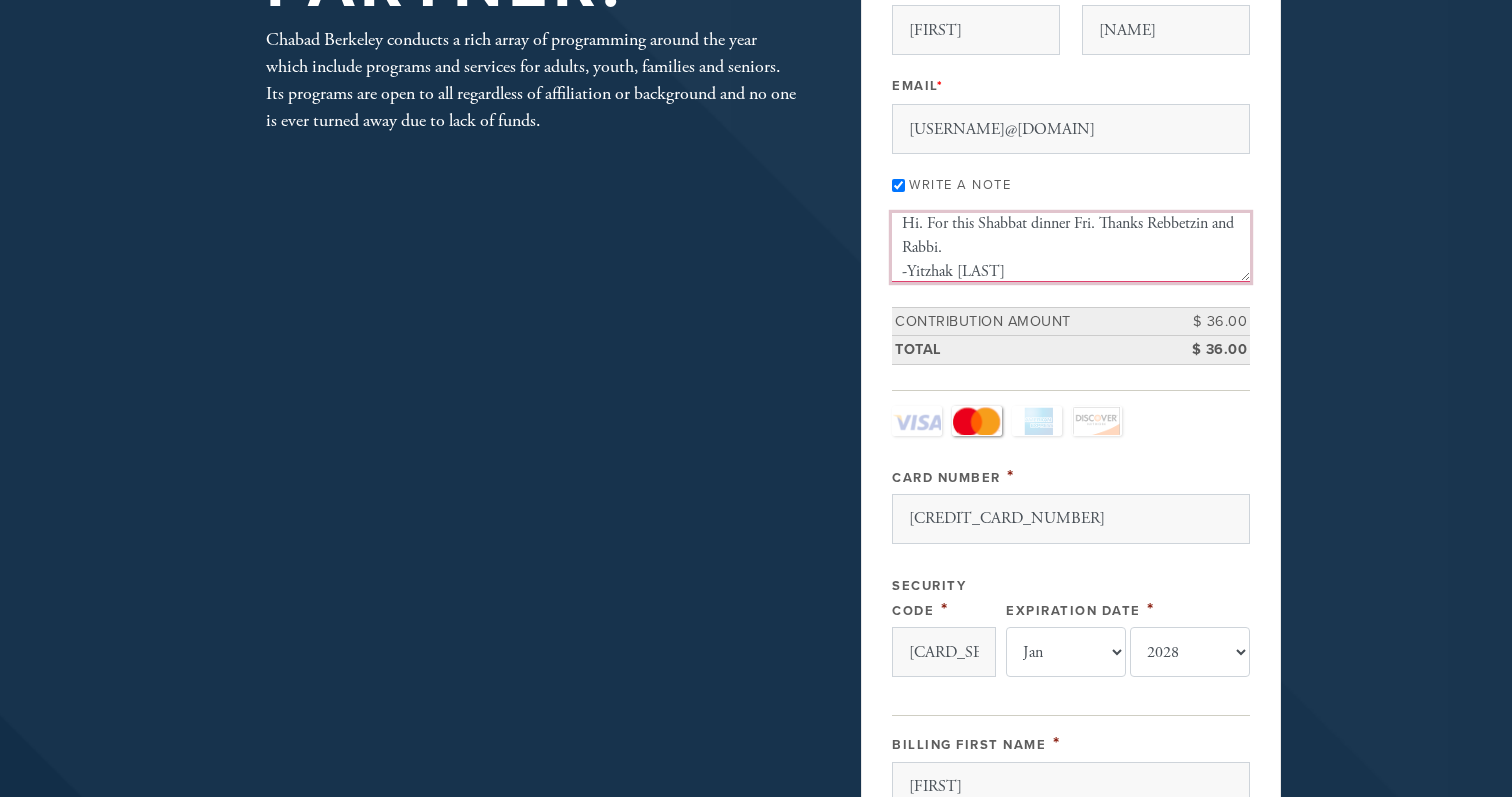 click on "Hi. For this Shabbat dinner Fri. Thanks Rebbetzin and Rabbi.
-Yitzhak [LAST]" at bounding box center [1071, 247] 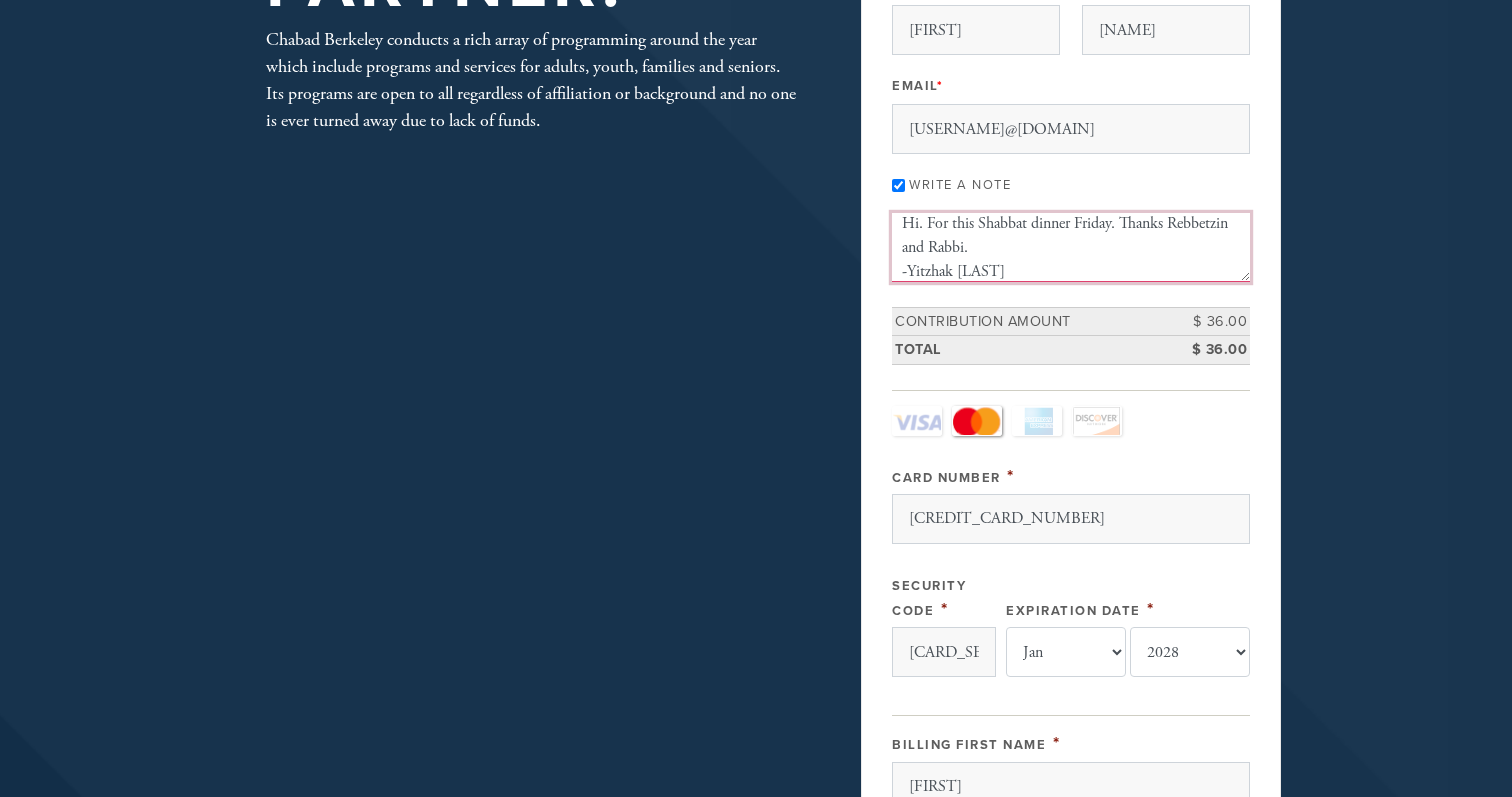 click on "Hi. For this Shabbat dinner Friday. Thanks Rebbetzin and Rabbi.
-Yitzhak [LAST]" at bounding box center (1071, 247) 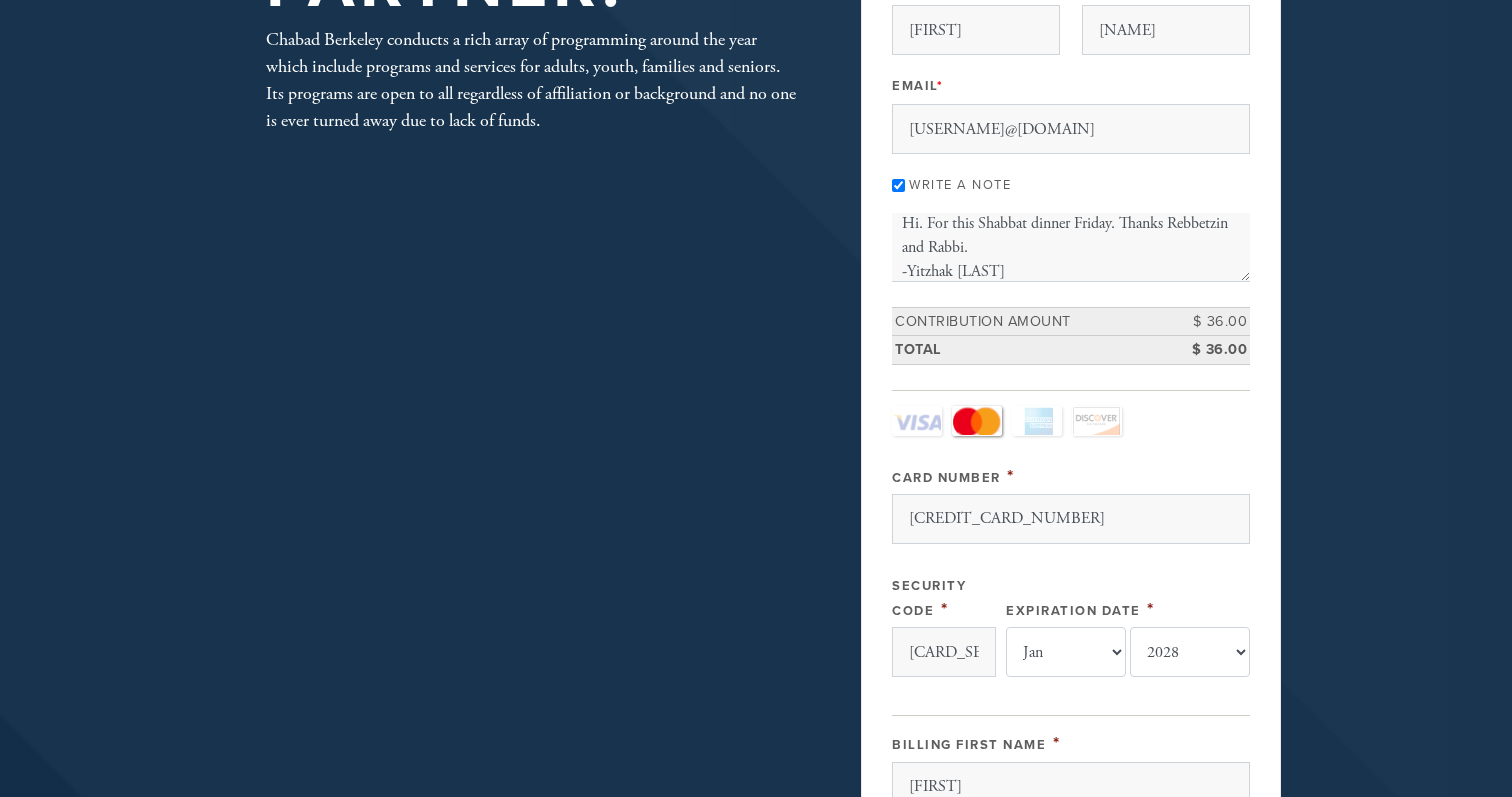 click on "Payment 2 /2
Credit card
Paypal
Payment Processor
Pay Later
Credit Card
fake processor
Paypal
First Name
[FIRST]
Last Name
[LAST]
Email  *
[USERNAME]@[DOMAIN]
Write a note
Message or dedication
Hi. For this Shabbat dinner Friday. Thanks Rebbetzin and Rabbi.
-Yitzhak [LAST]
Number of Installments
1
Donate Page
Contribution Amount $ 36.00
Total $ 36.00
Authorize.net (Credit Card)
Card Type
- select -
Visa
MasterCard
Amex
Discover
Visa MasterCard Amex Discover
*" at bounding box center [1071, 674] 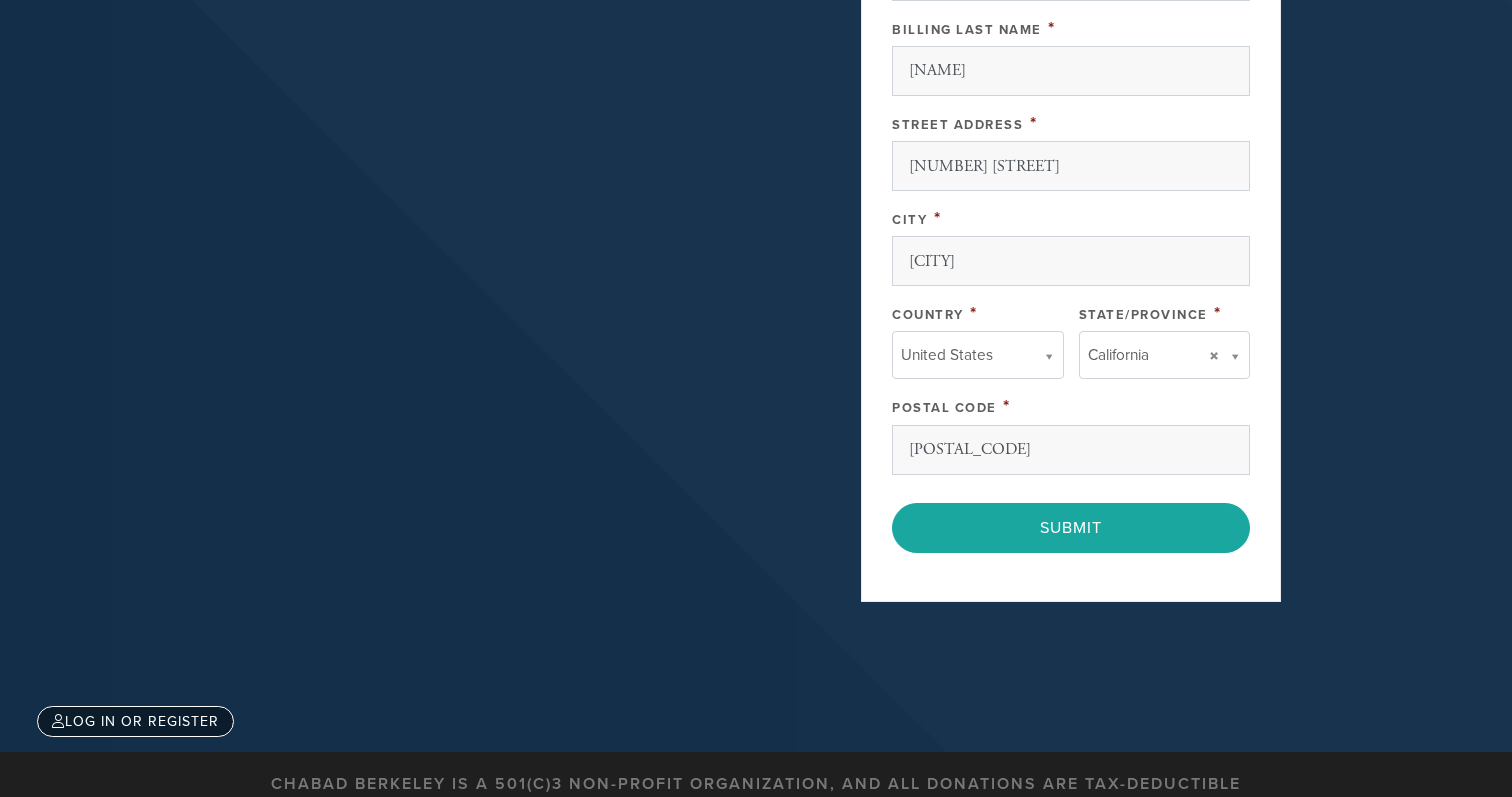 scroll, scrollTop: 1200, scrollLeft: 0, axis: vertical 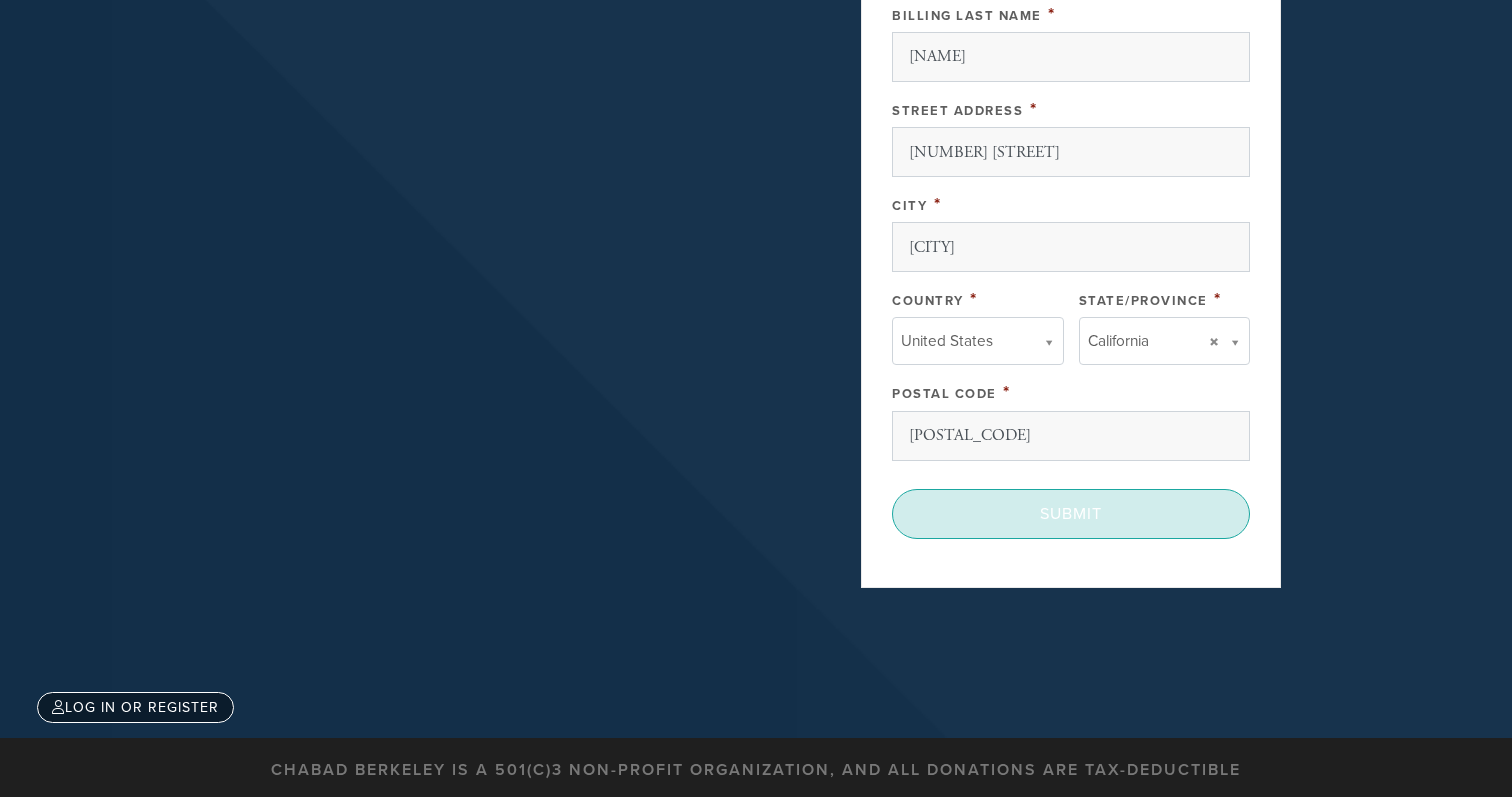 click on "Submit" at bounding box center [1071, 514] 